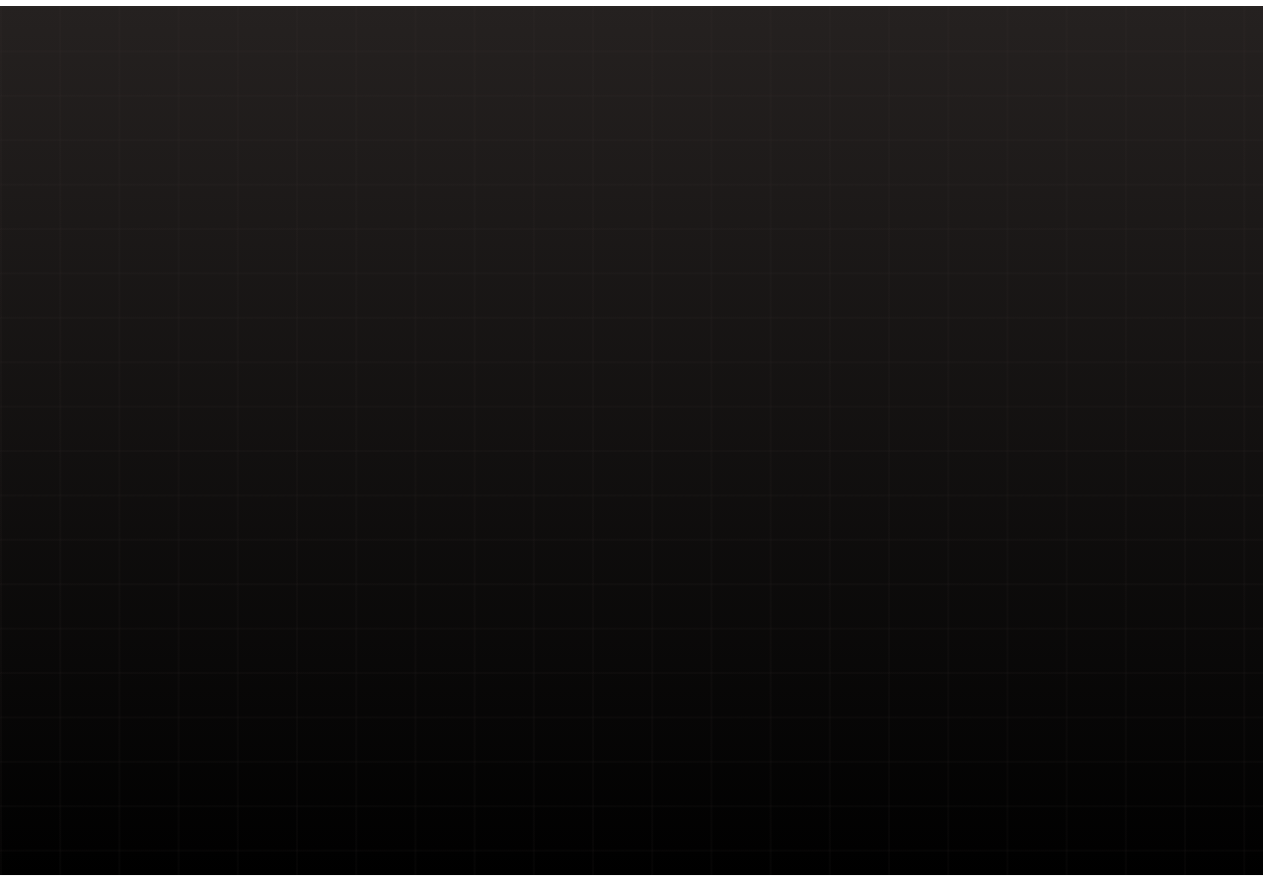 scroll, scrollTop: 0, scrollLeft: 0, axis: both 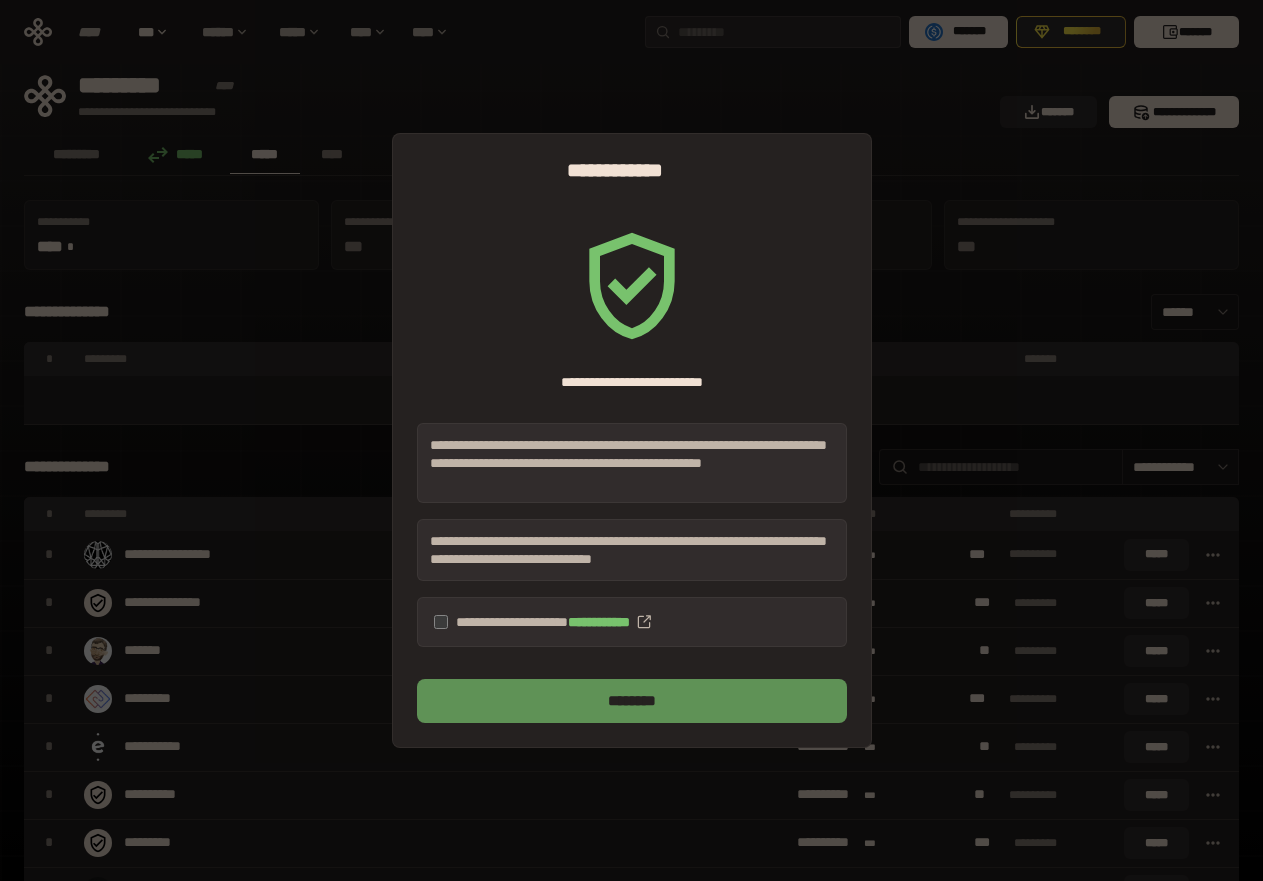click on "********" at bounding box center [632, 701] 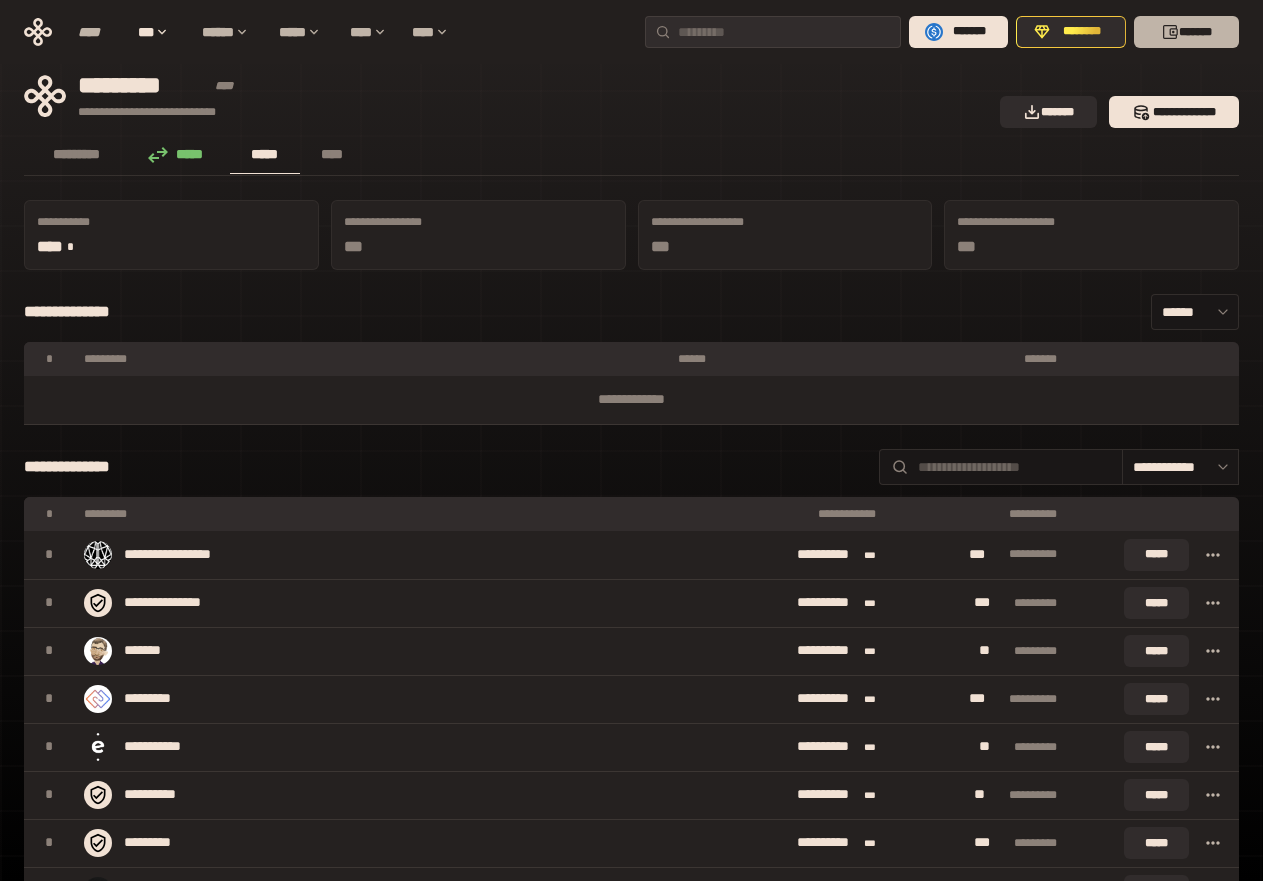 click on "*******" at bounding box center [1186, 32] 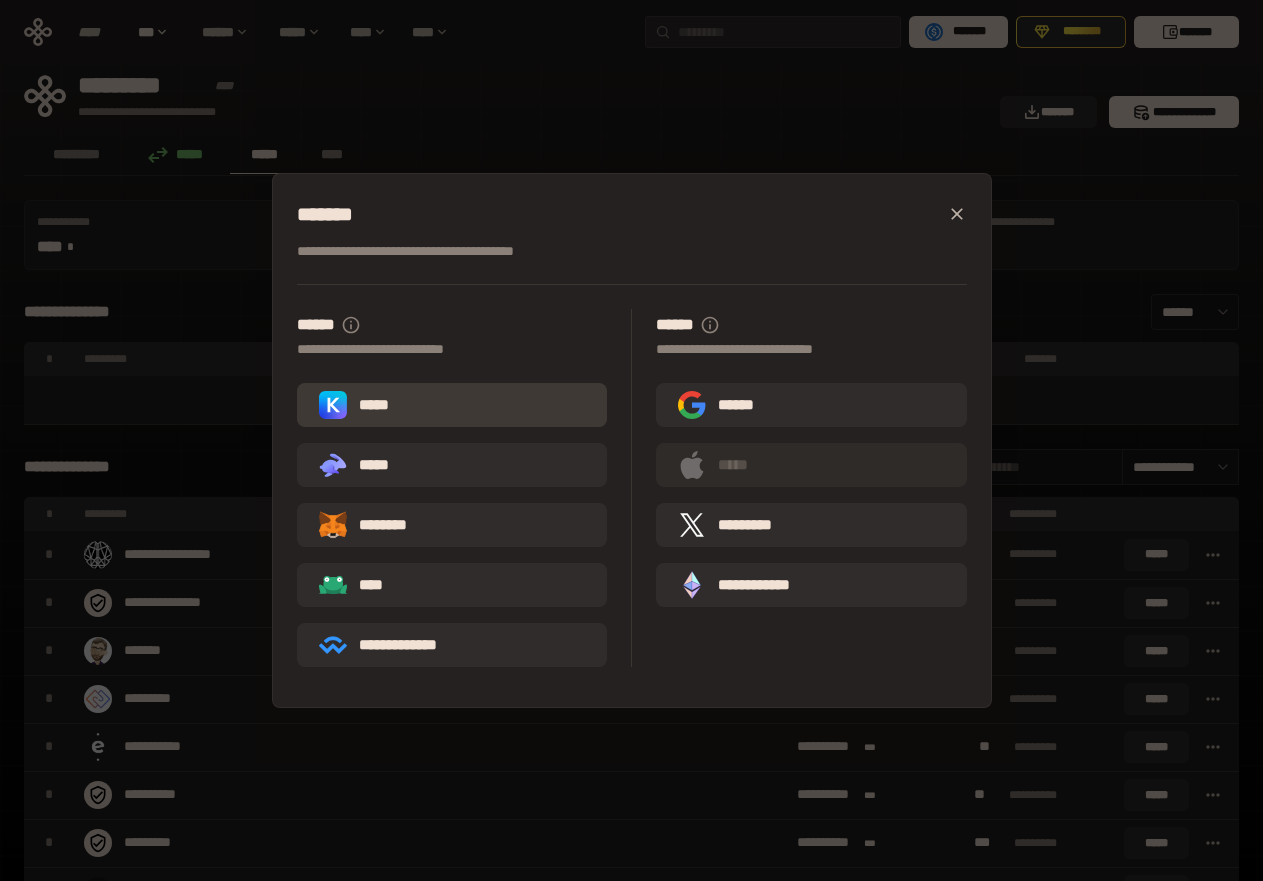click on "*****" at bounding box center [452, 405] 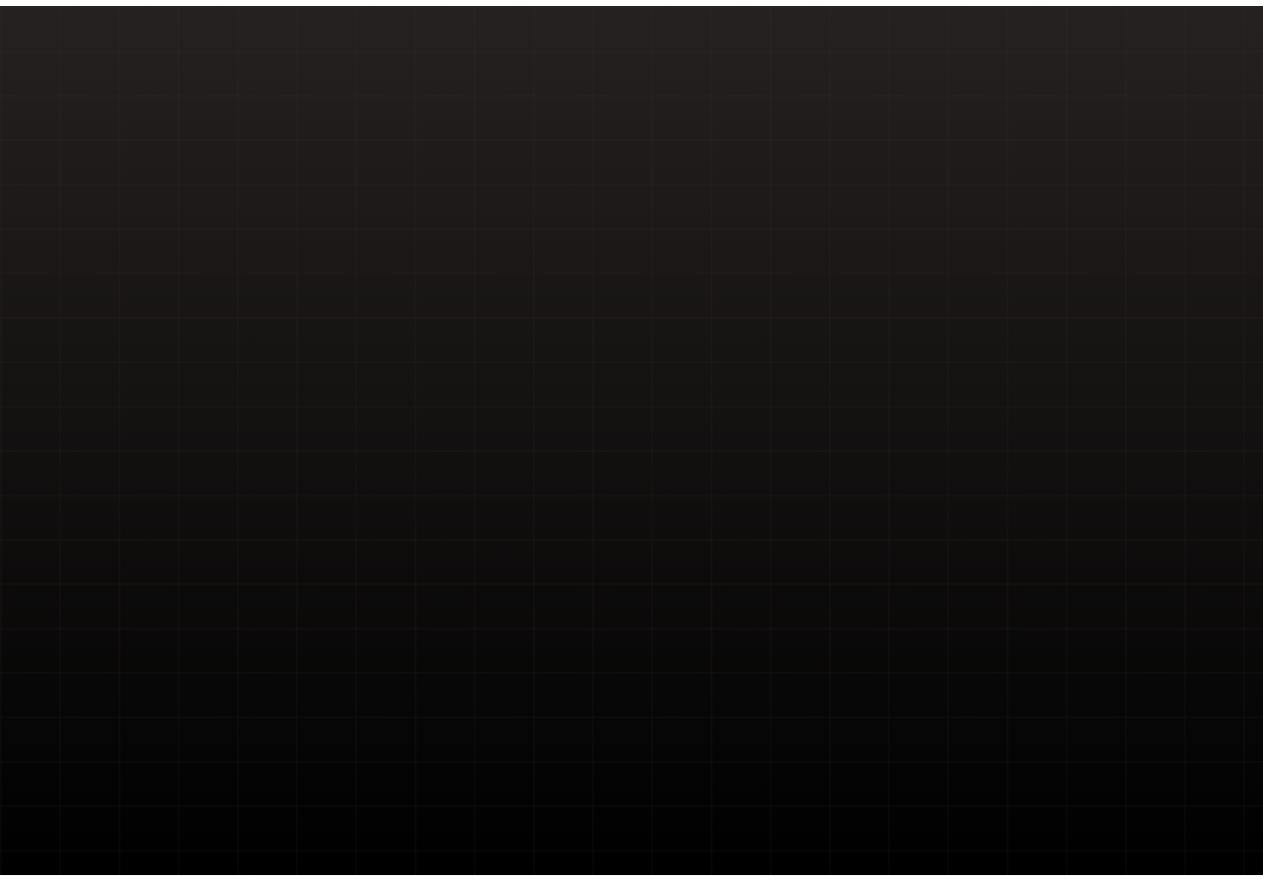 scroll, scrollTop: 0, scrollLeft: 0, axis: both 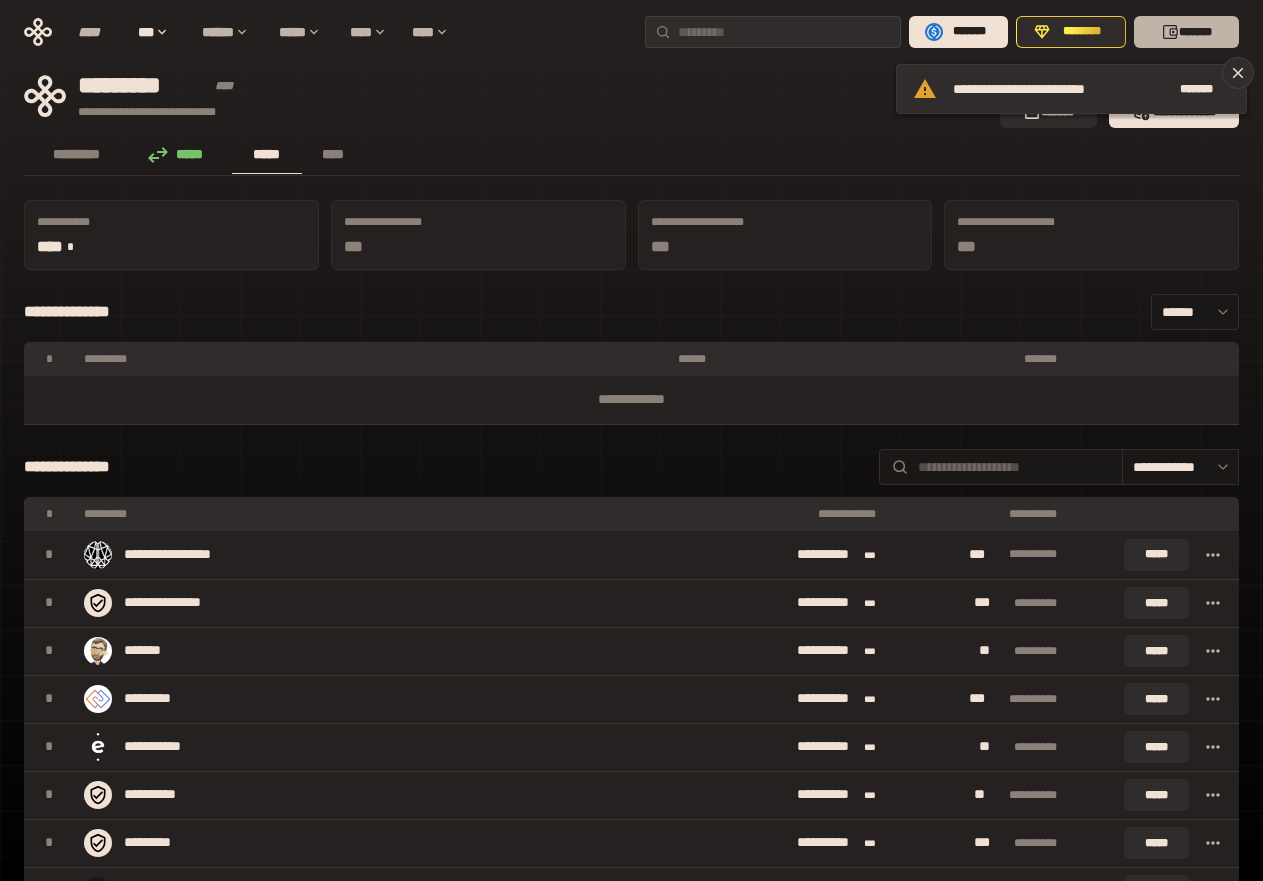 click on "*******" at bounding box center (1186, 32) 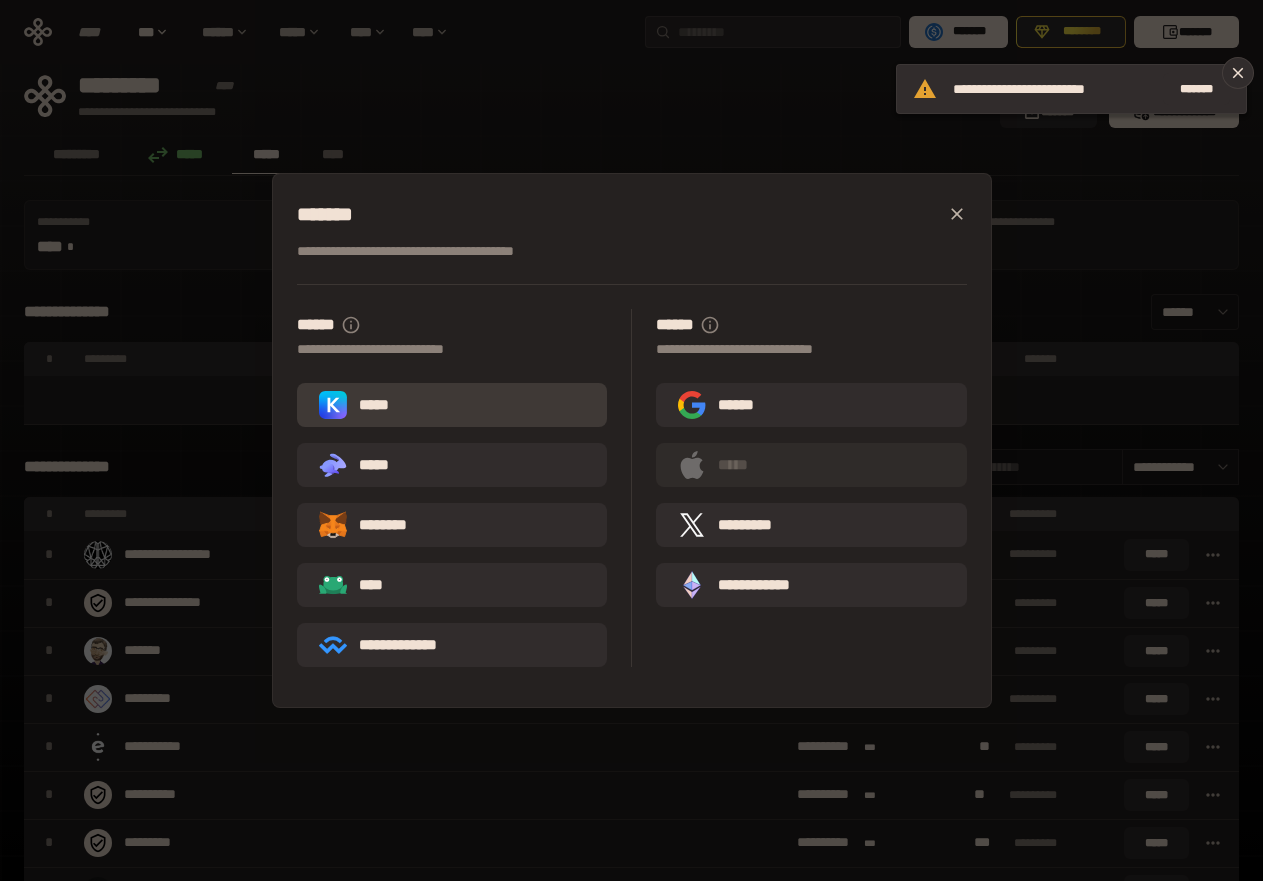click 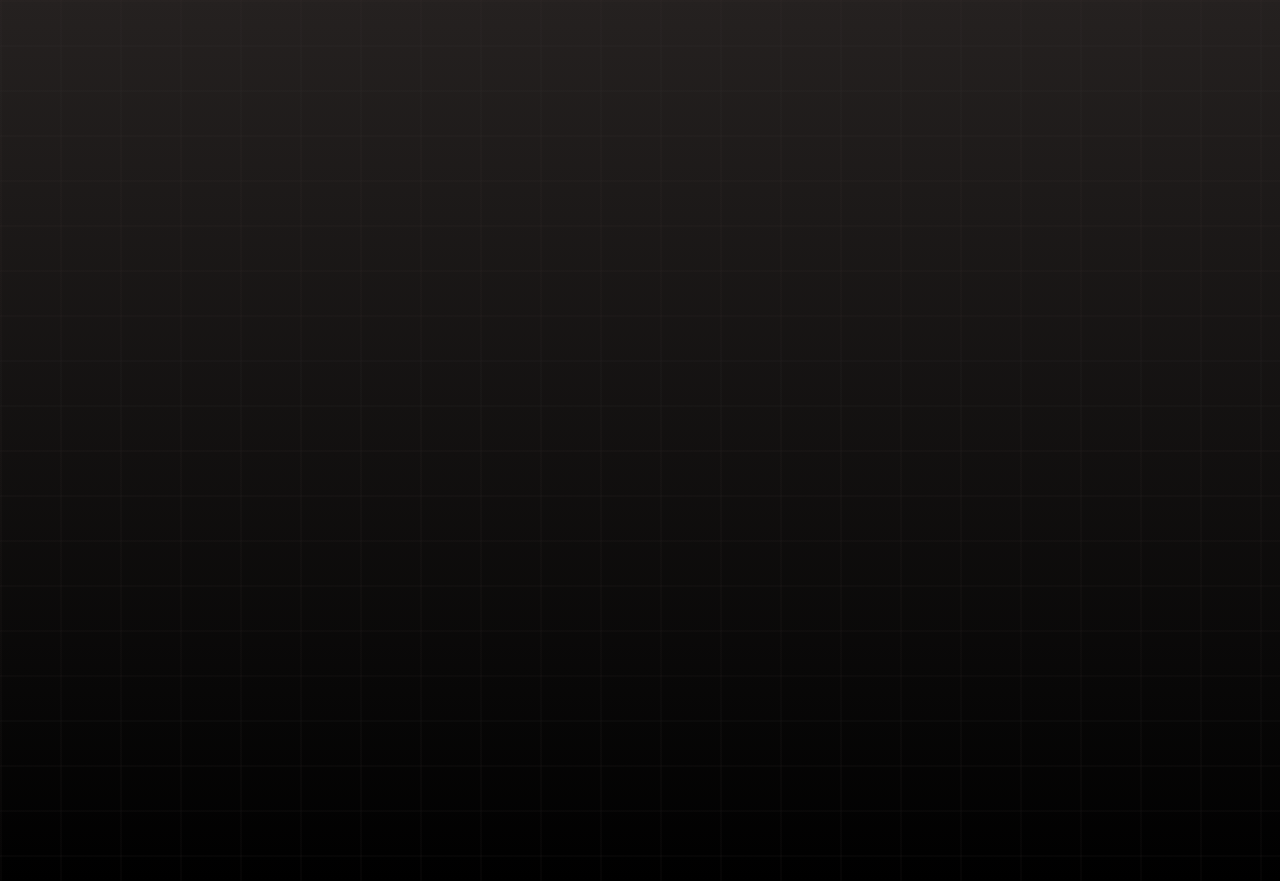scroll, scrollTop: 0, scrollLeft: 0, axis: both 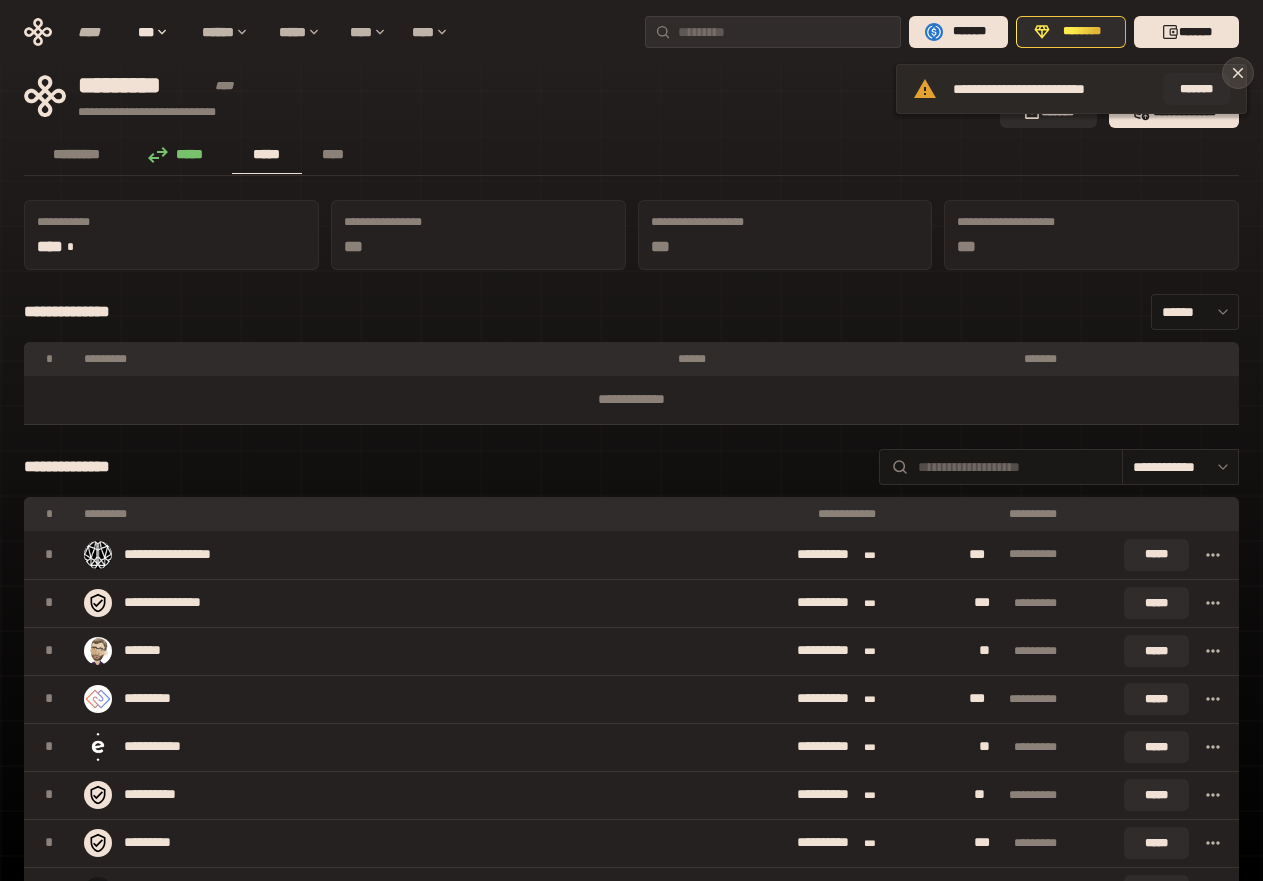 click 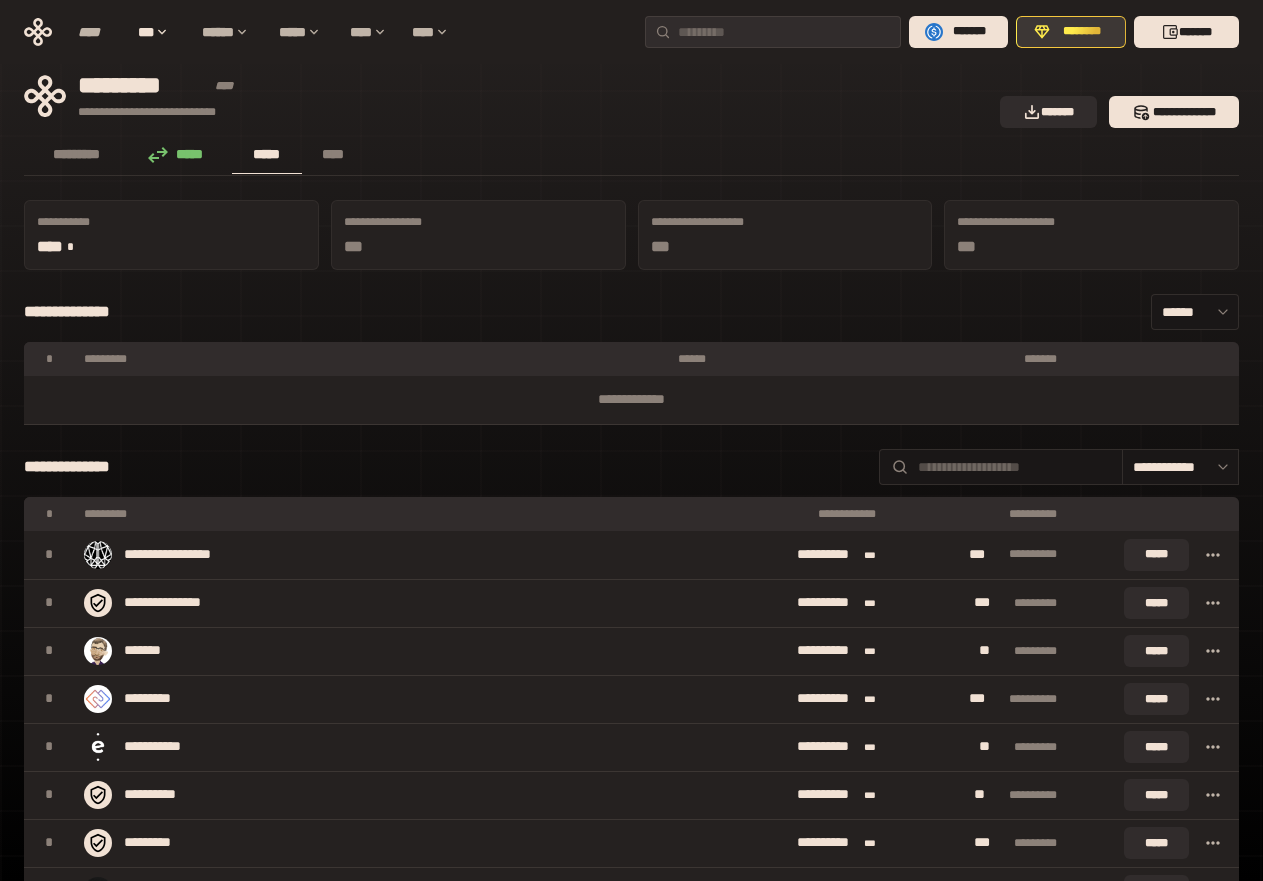 click on "********" at bounding box center [1082, 32] 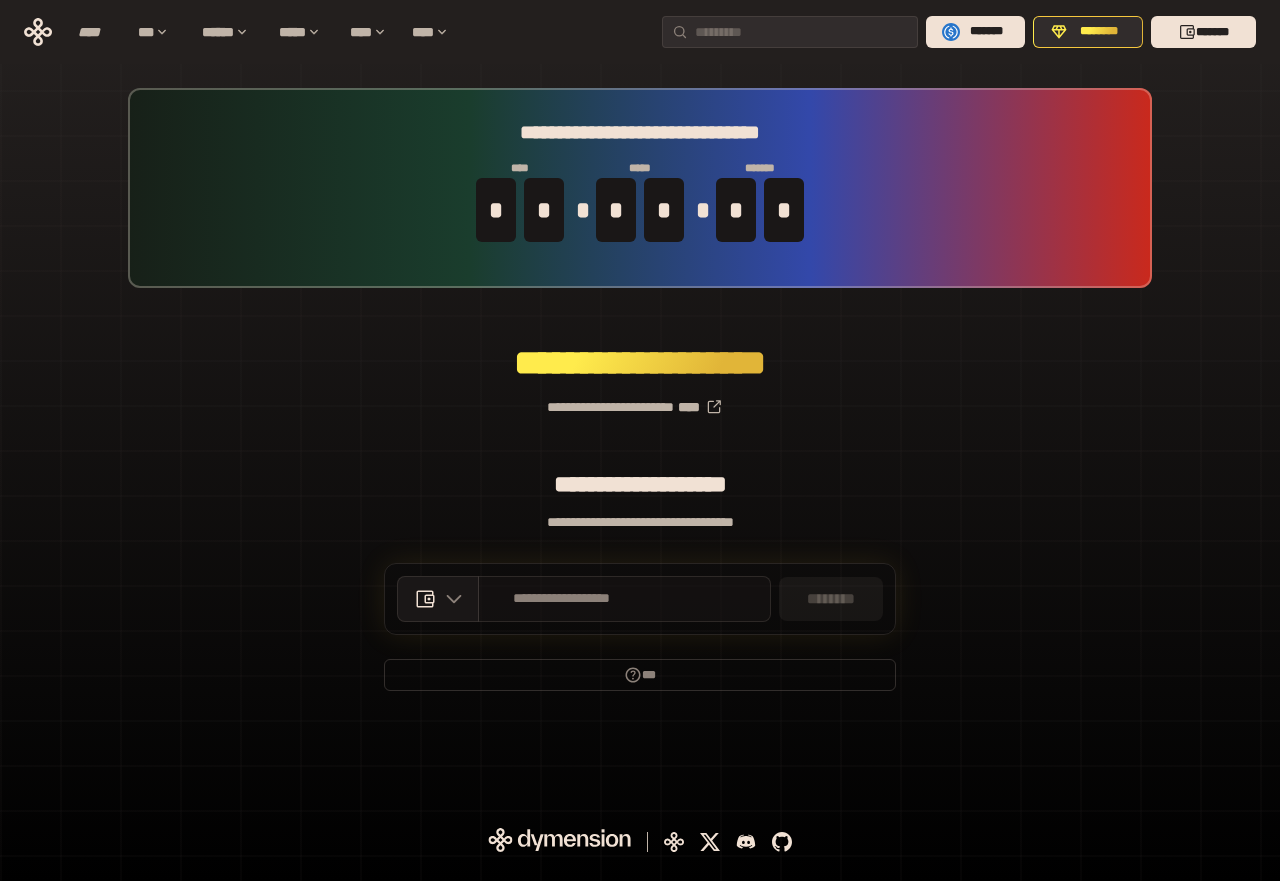 click on "**********" at bounding box center (624, 599) 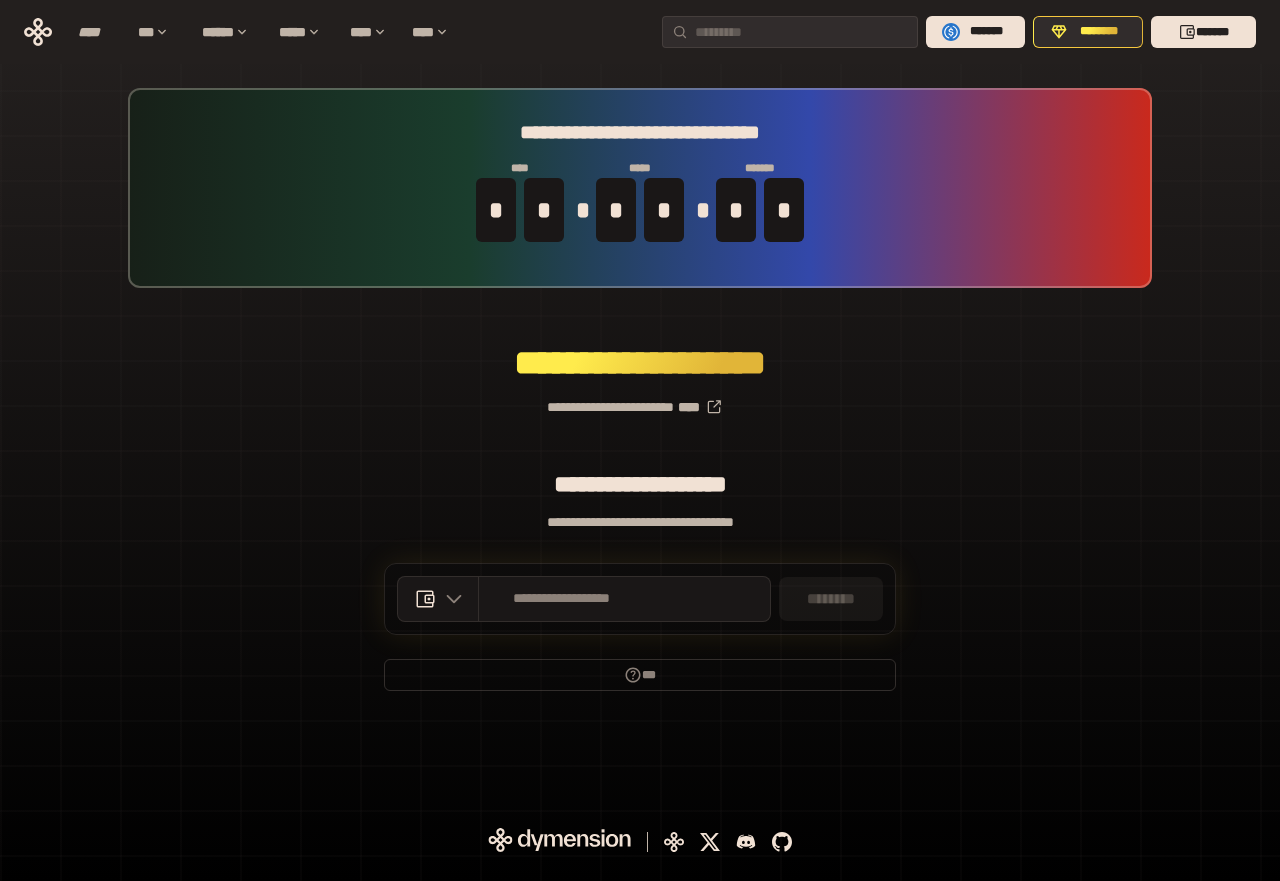 click on "********" at bounding box center (831, 599) 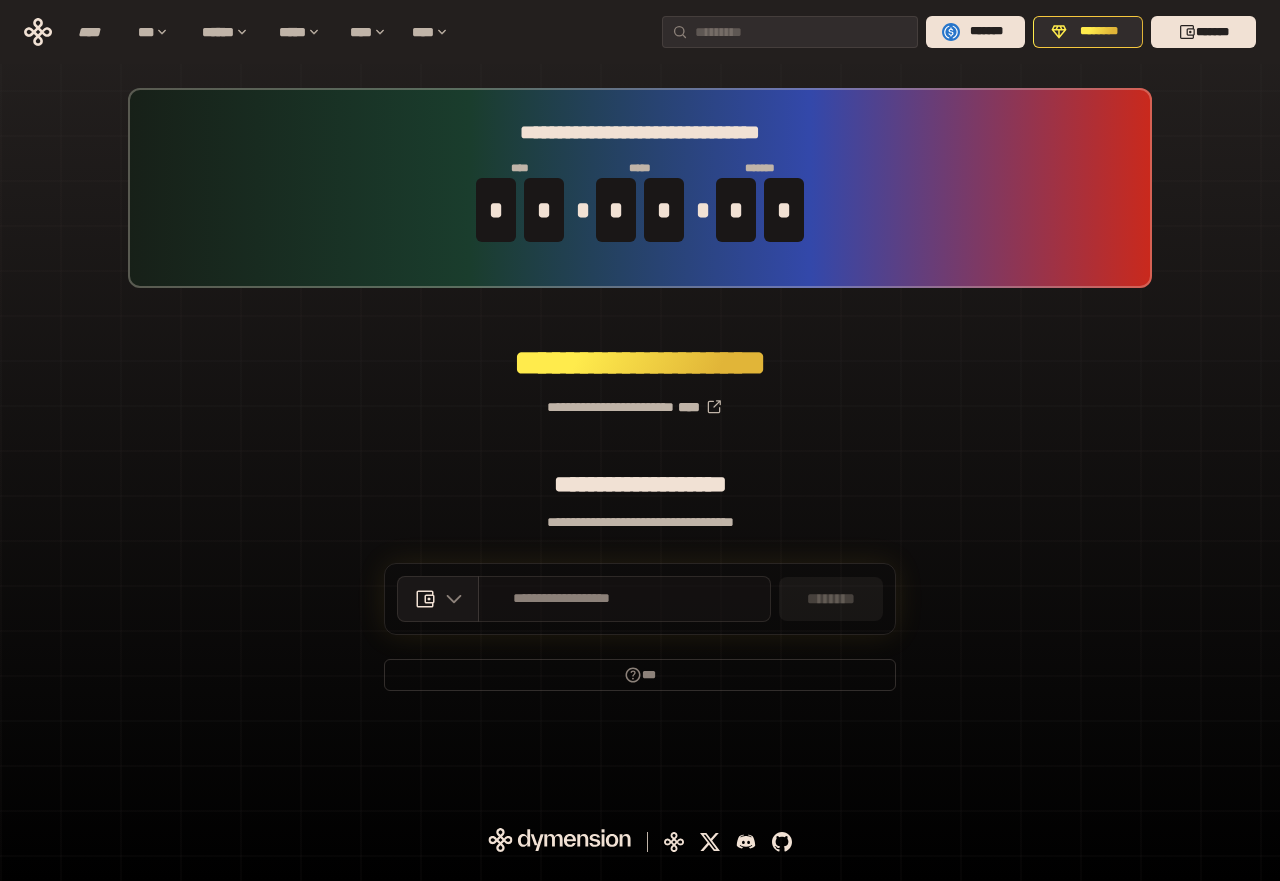 click on "**********" at bounding box center [624, 599] 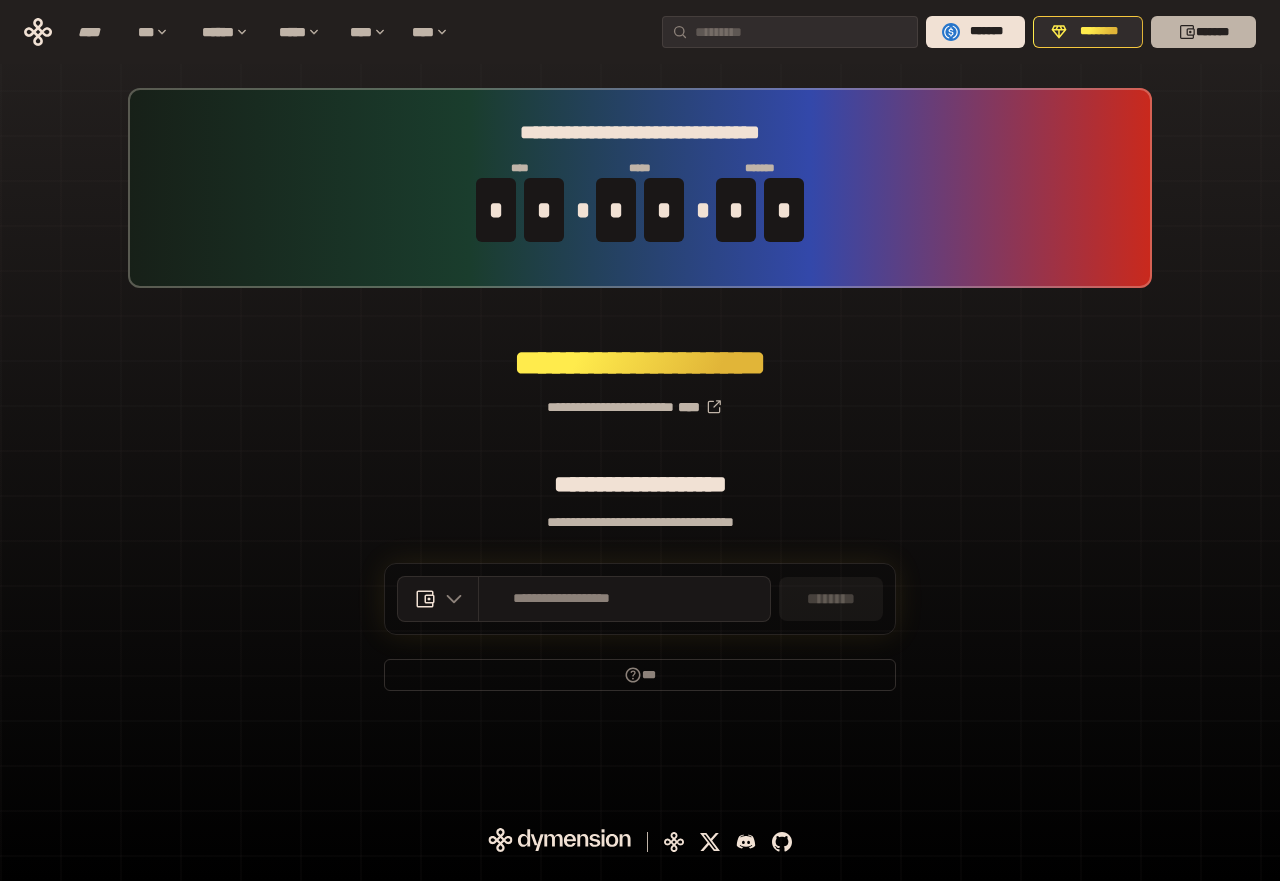 click on "*******" at bounding box center [1203, 32] 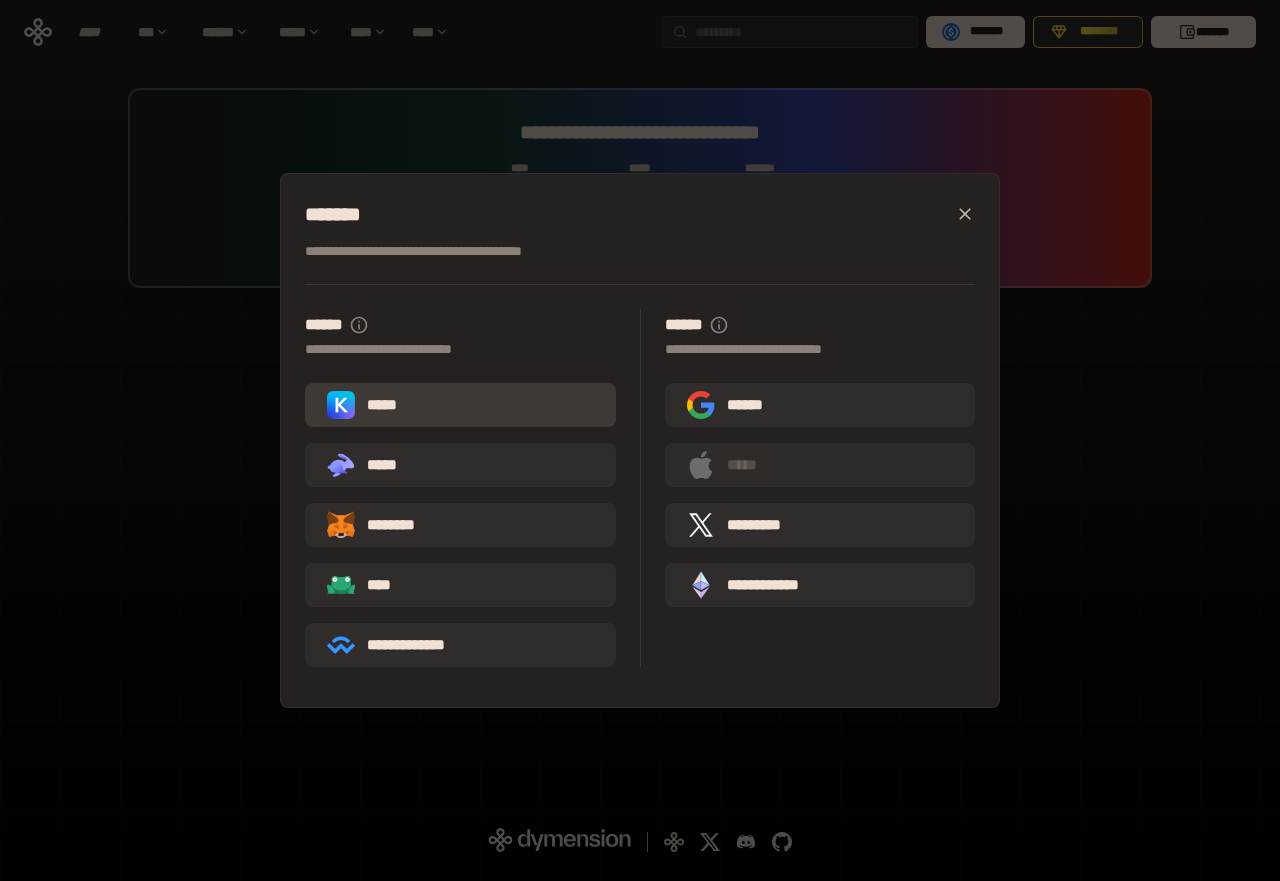 click on "*****" at bounding box center (366, 405) 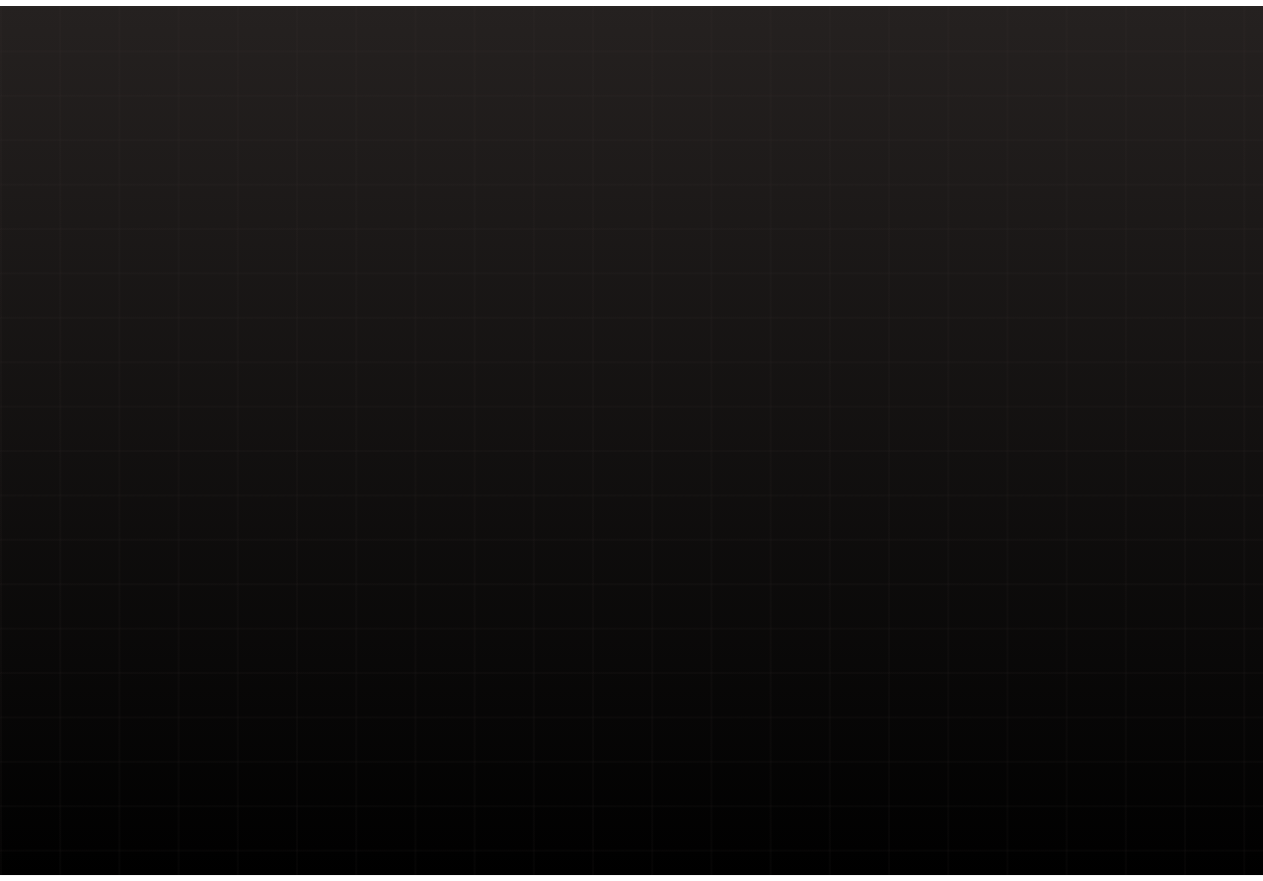 scroll, scrollTop: 0, scrollLeft: 0, axis: both 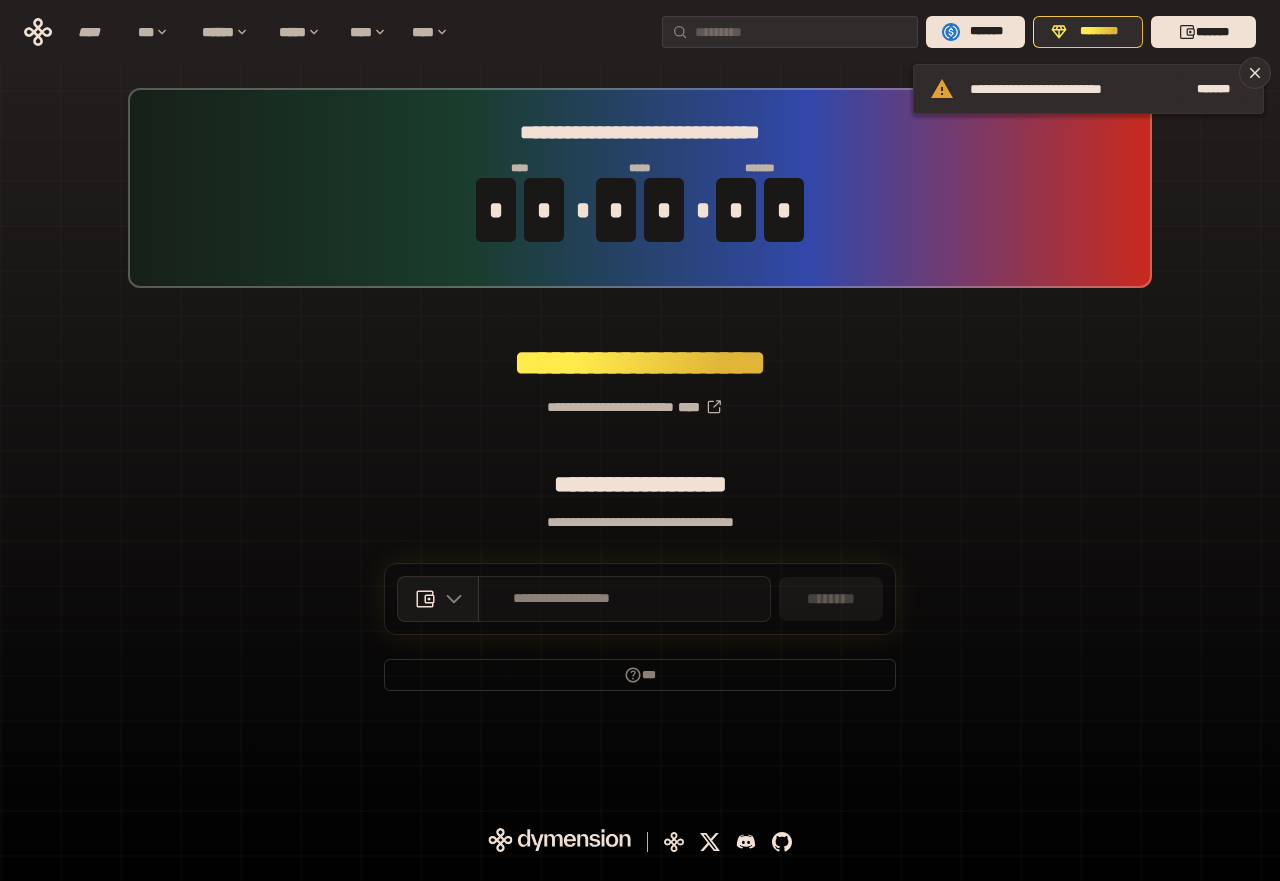 click on "**********" at bounding box center (562, 599) 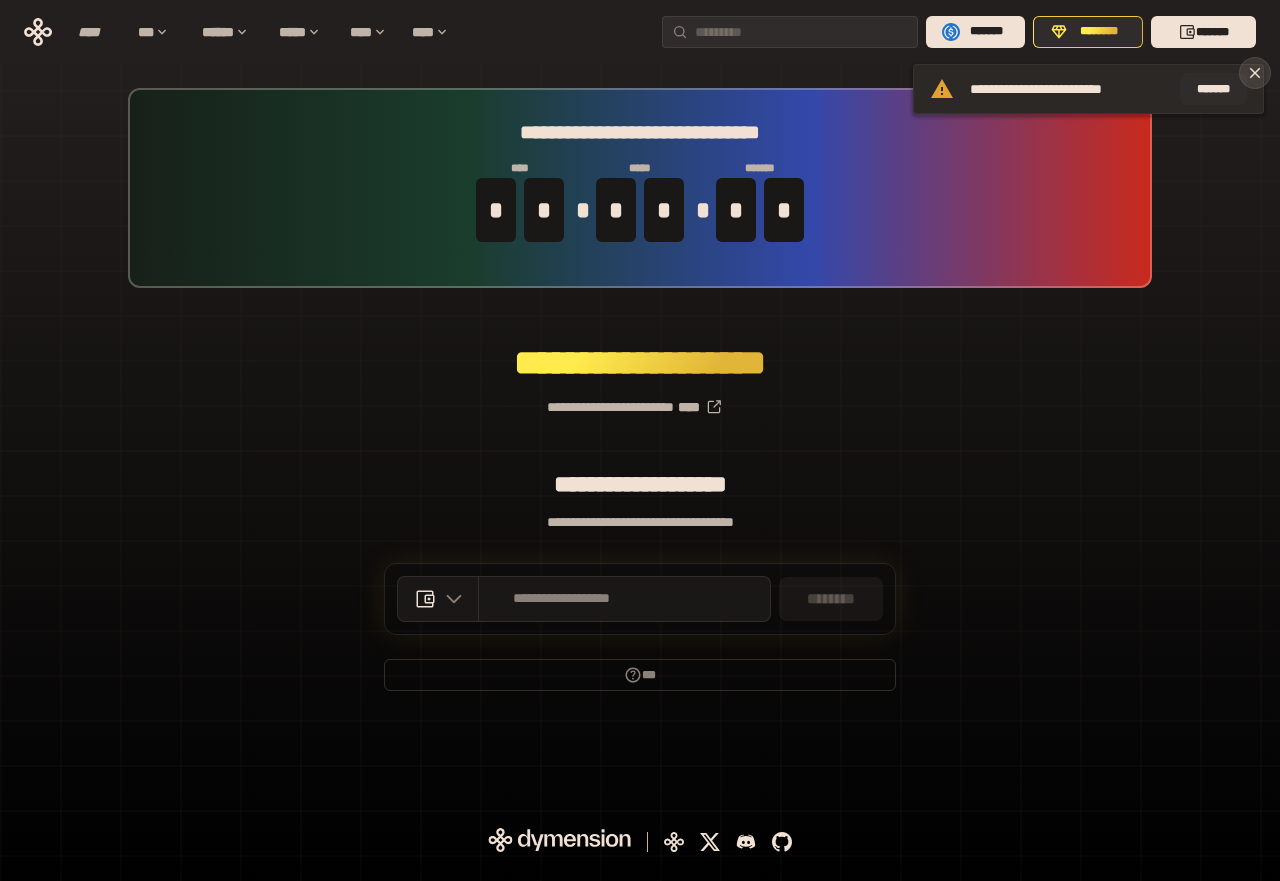 click 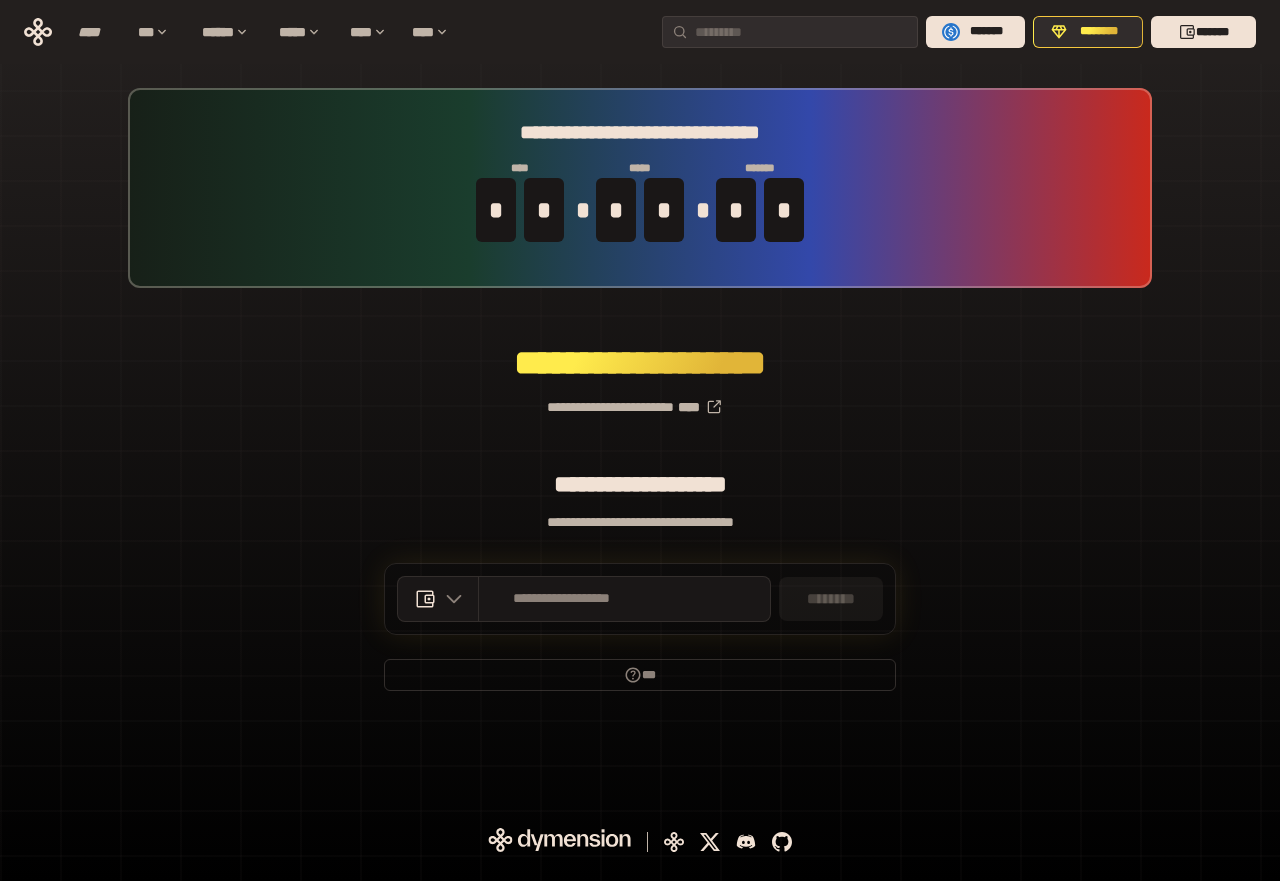 click on "**********" at bounding box center [640, 399] 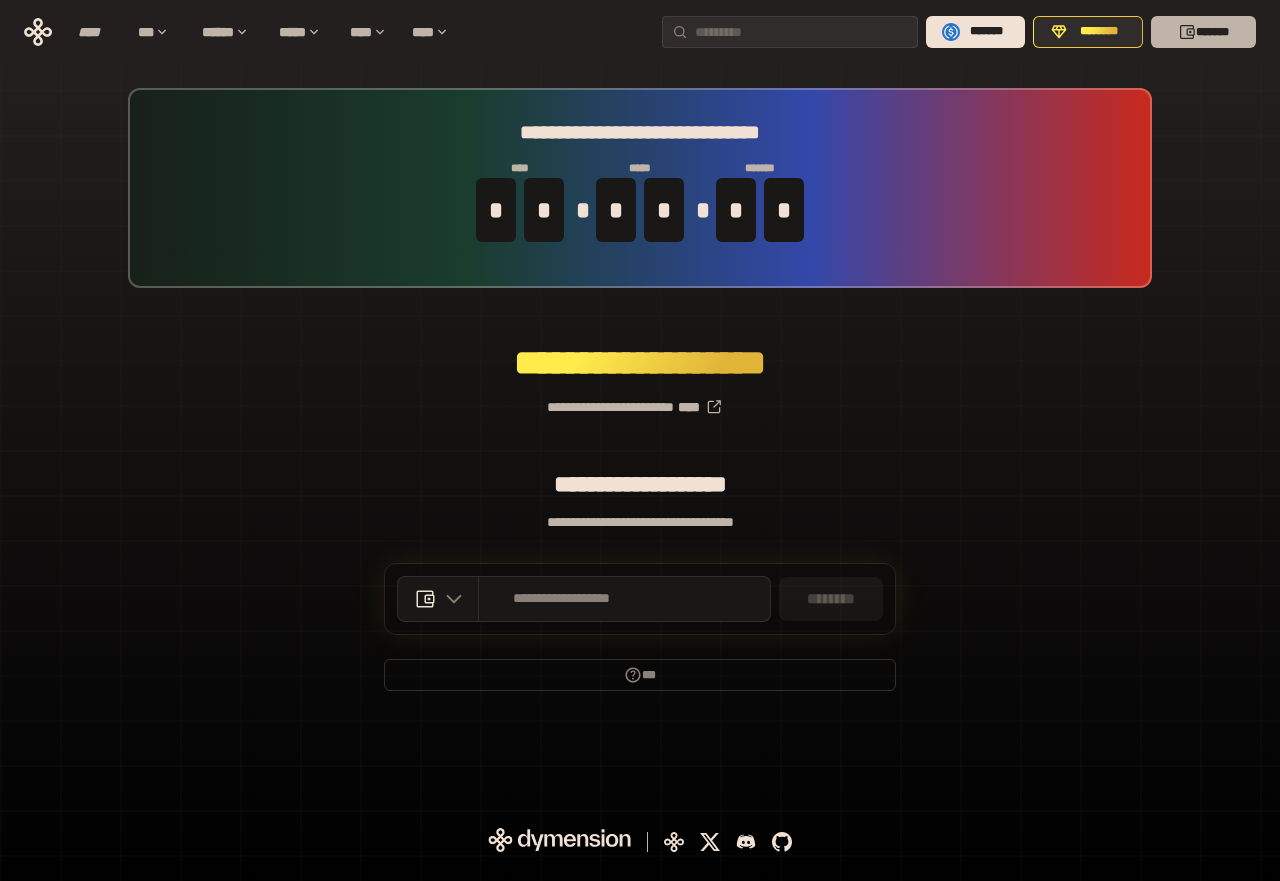 click on "*******" at bounding box center [1203, 32] 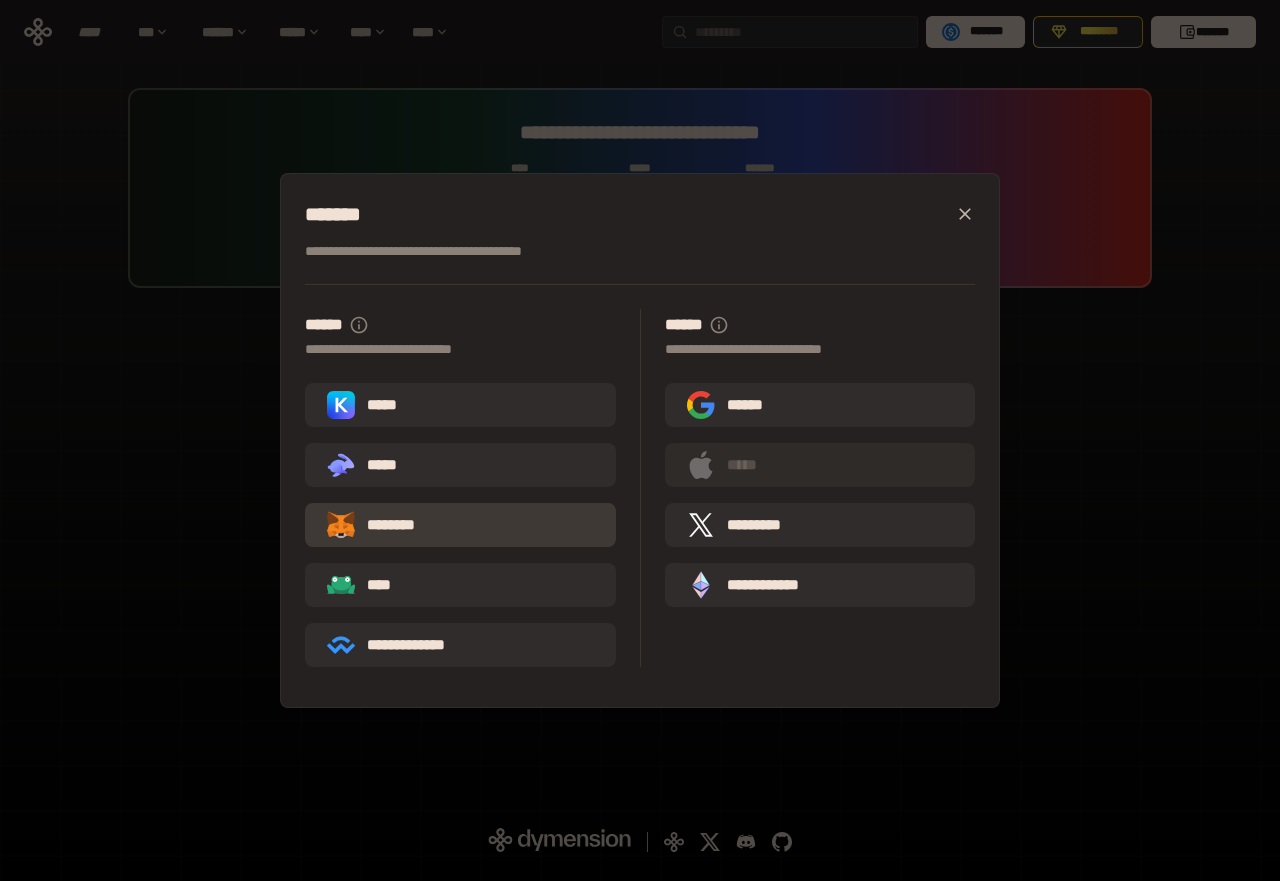 click on "********" at bounding box center (385, 525) 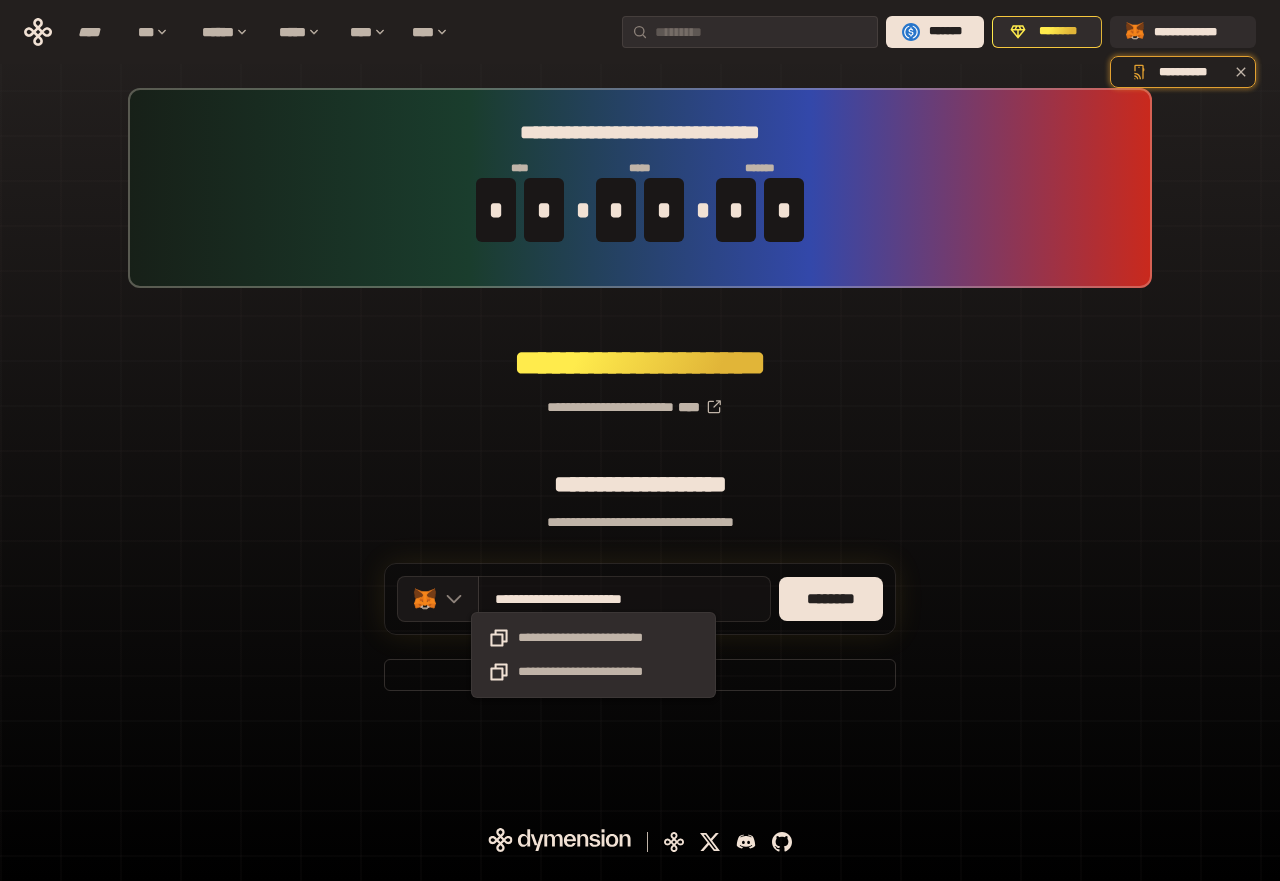 drag, startPoint x: 705, startPoint y: 603, endPoint x: 589, endPoint y: 590, distance: 116.72617 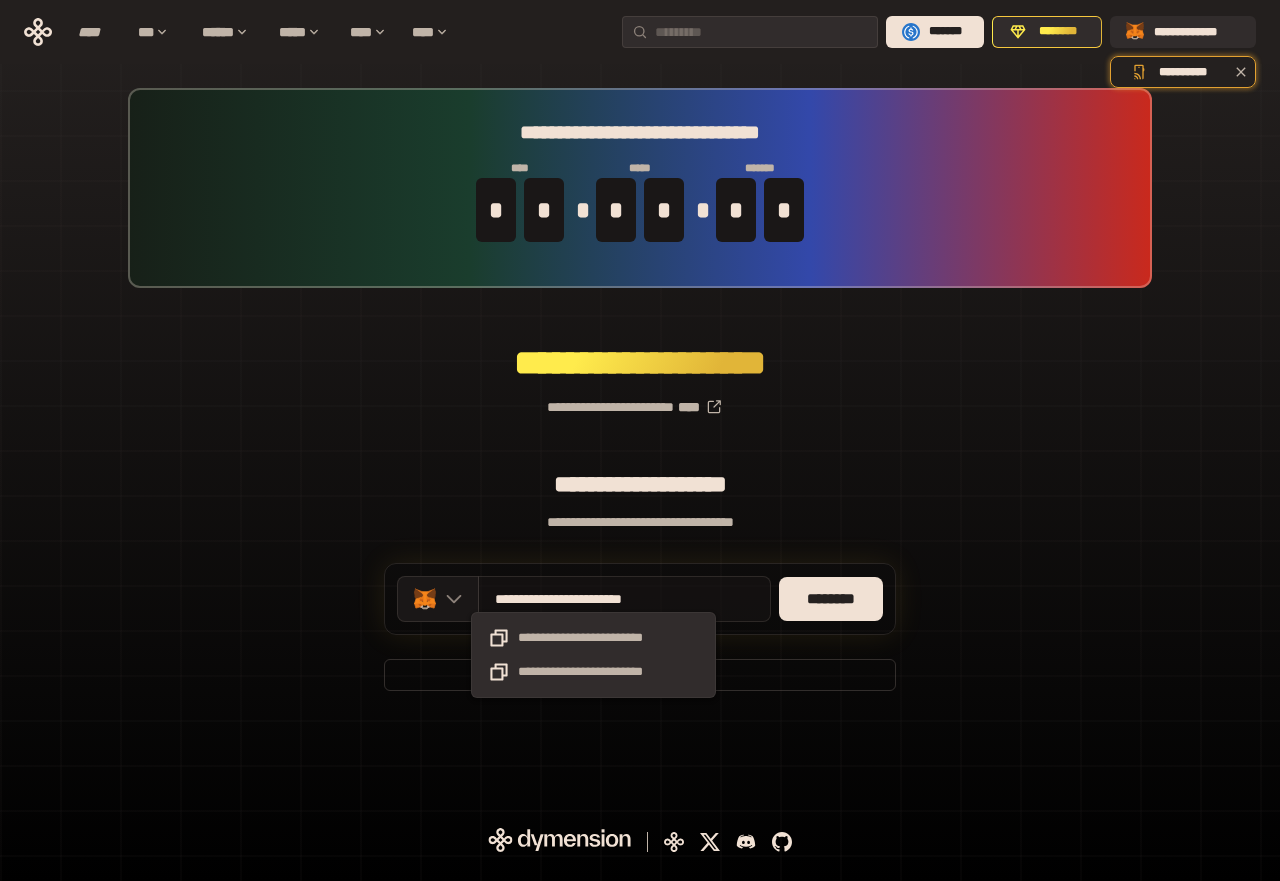 click on "**********" at bounding box center [624, 599] 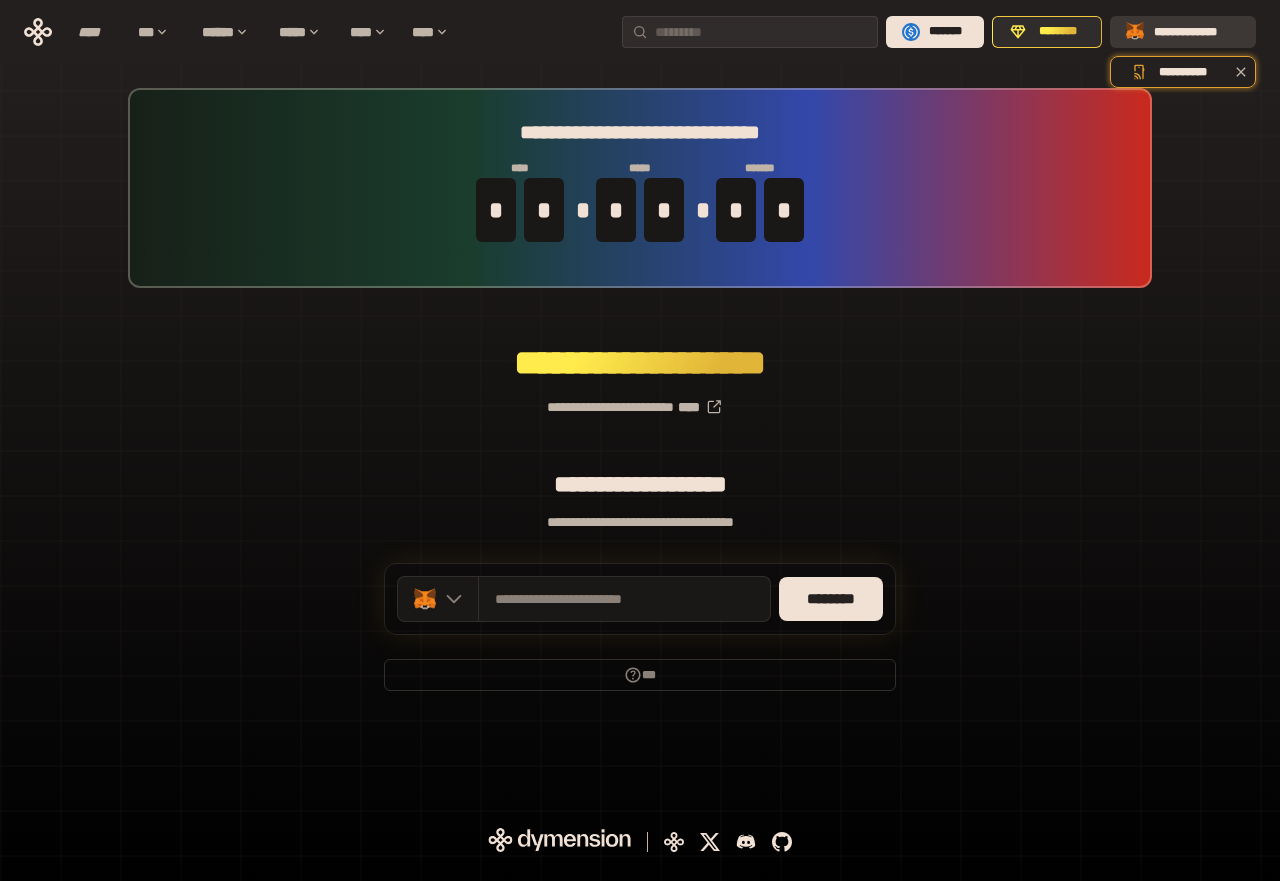 click on "**********" at bounding box center [1197, 32] 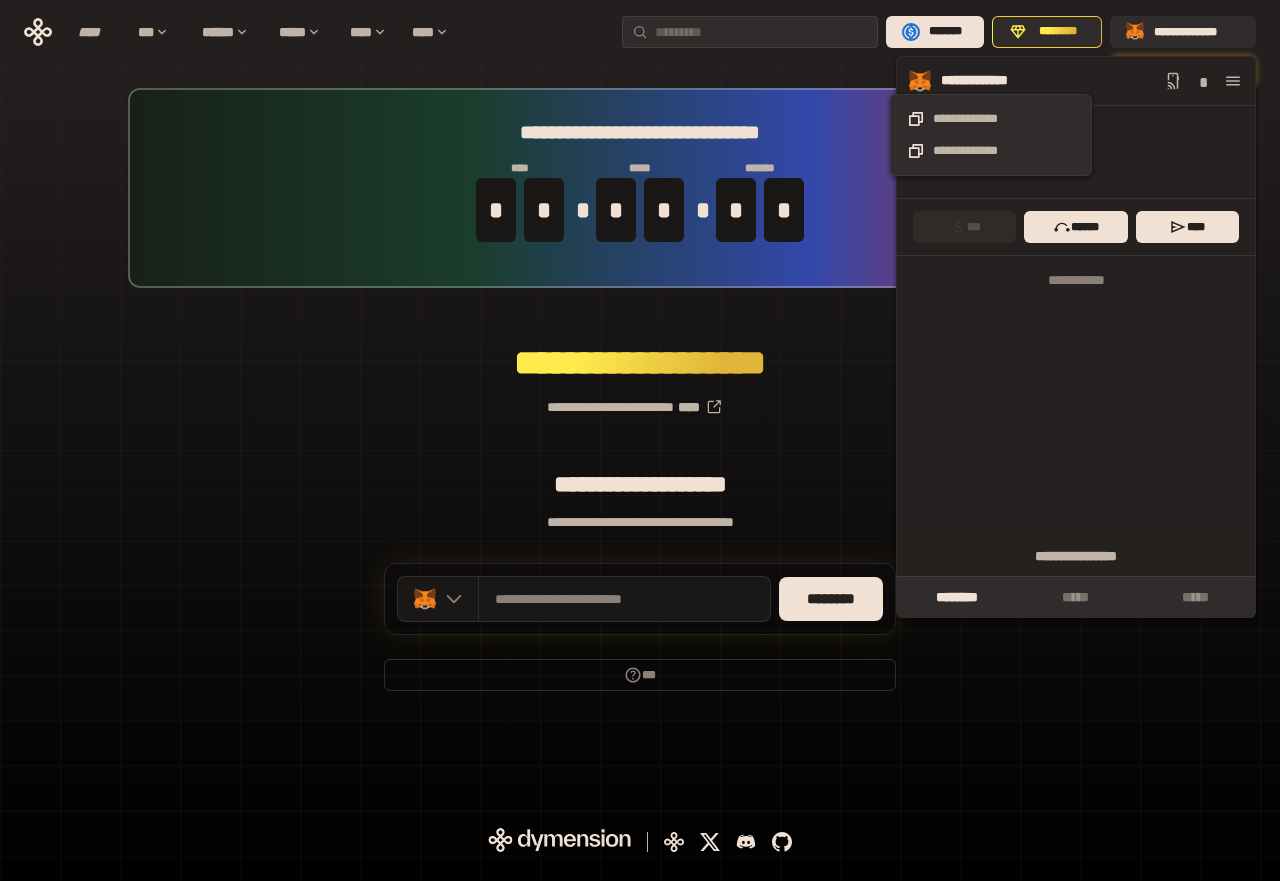 click on "**********" at bounding box center [991, 81] 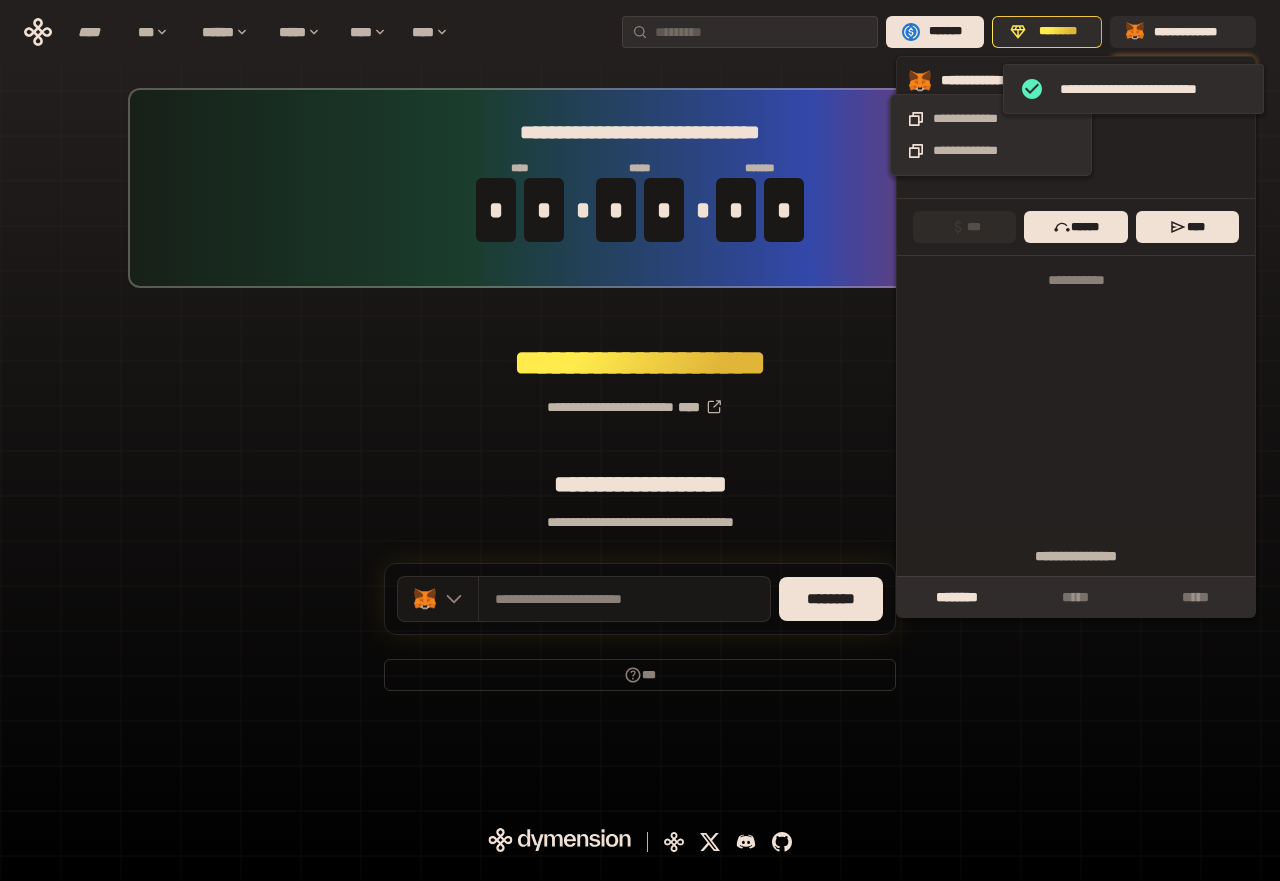 click on "**********" at bounding box center [991, 81] 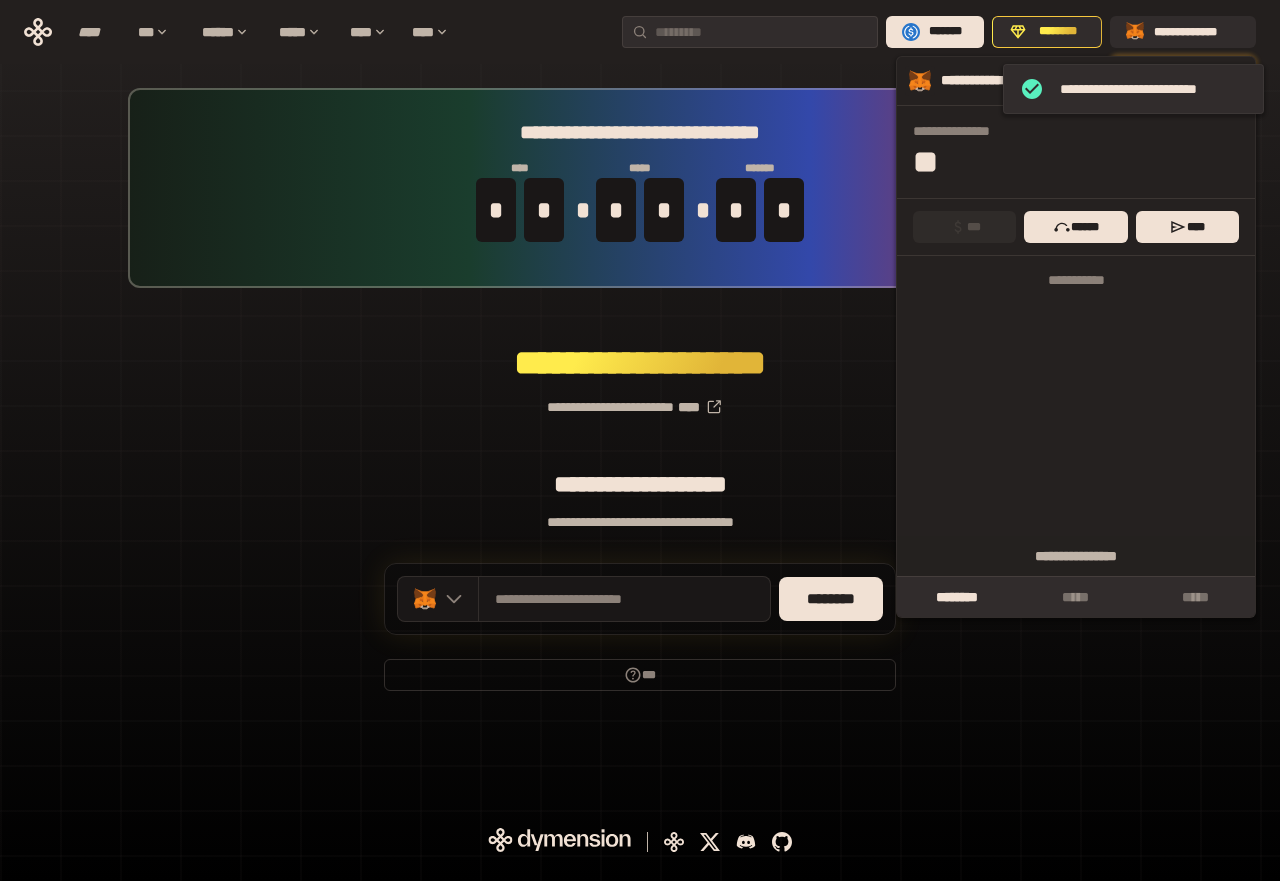 click on "**********" at bounding box center [991, 81] 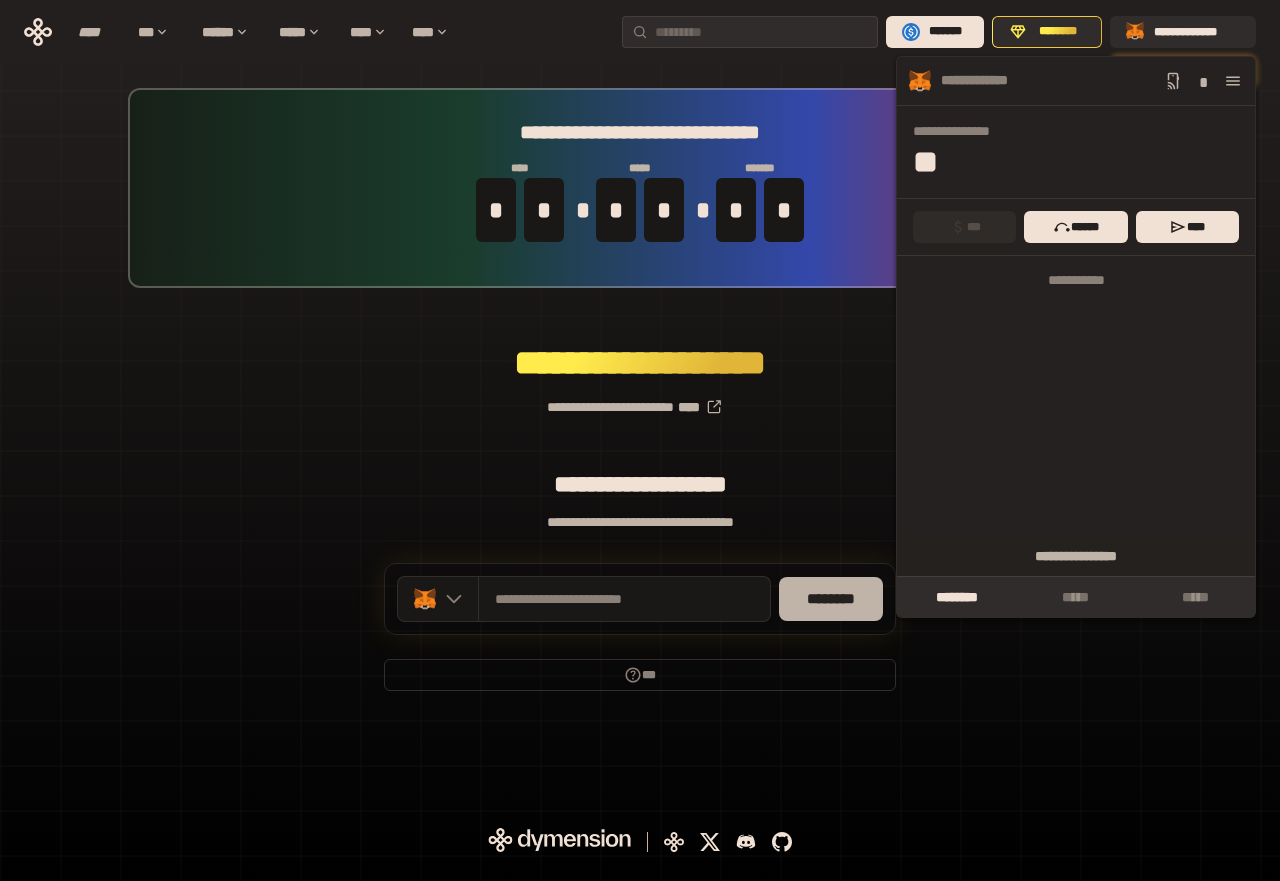 click on "********" at bounding box center [831, 599] 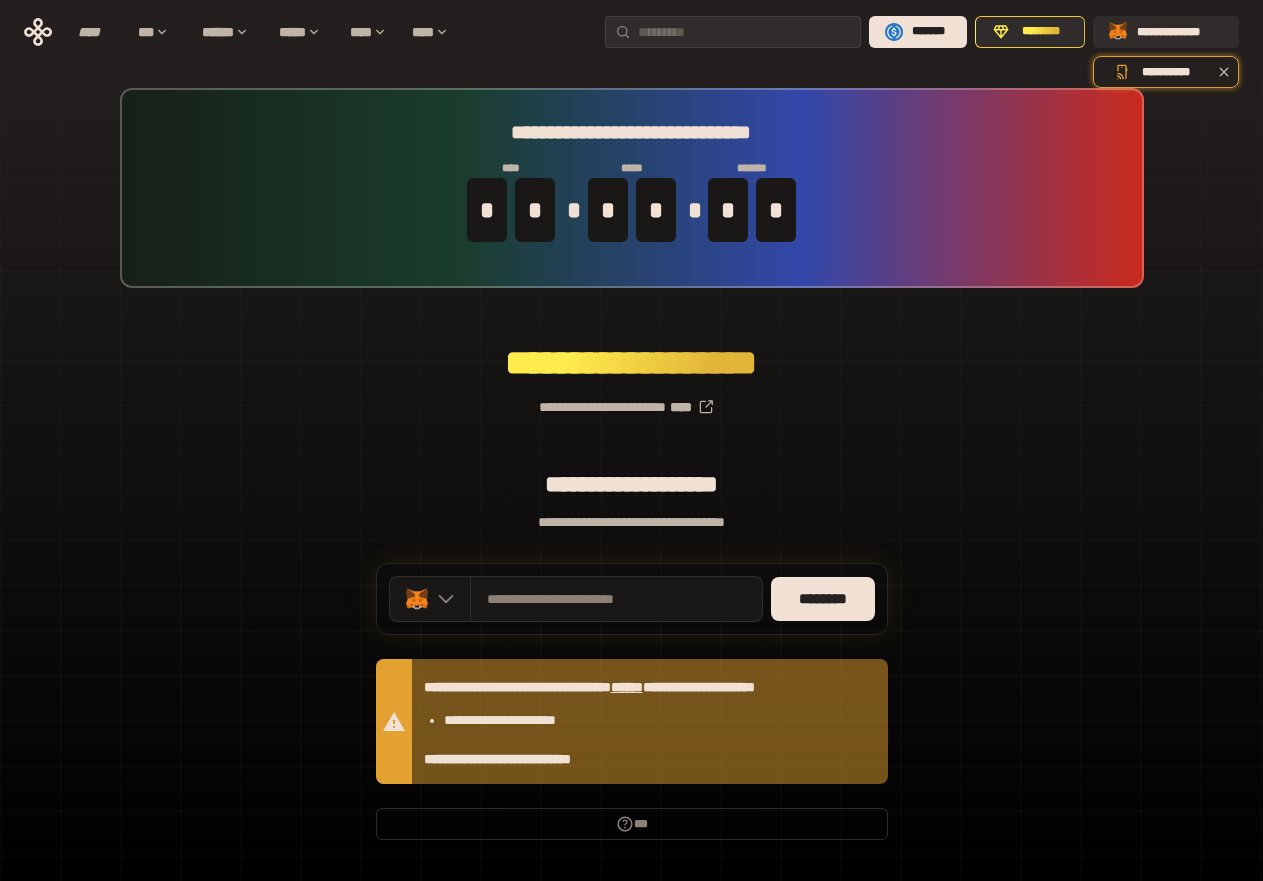 click on "**********" at bounding box center (631, 474) 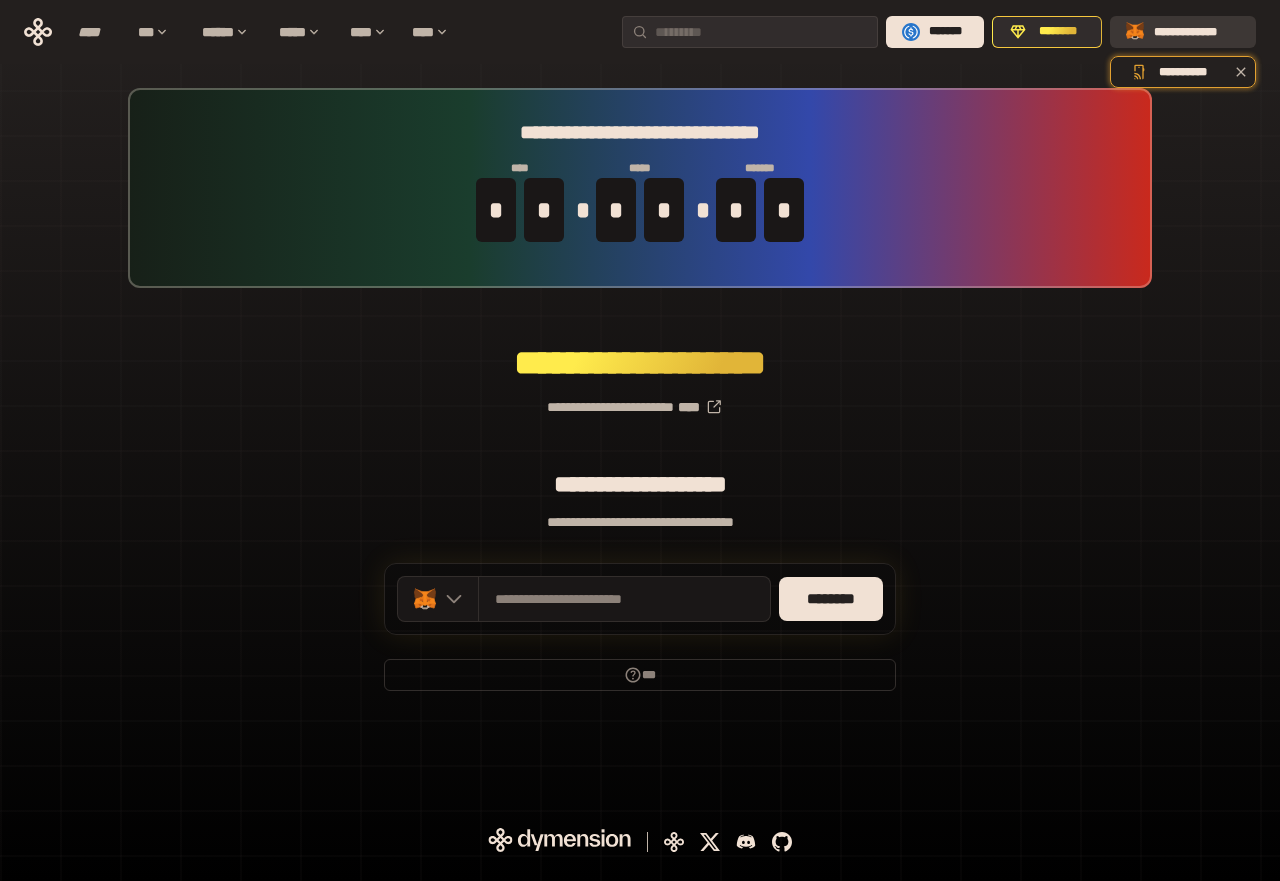 click on "**********" at bounding box center (1197, 32) 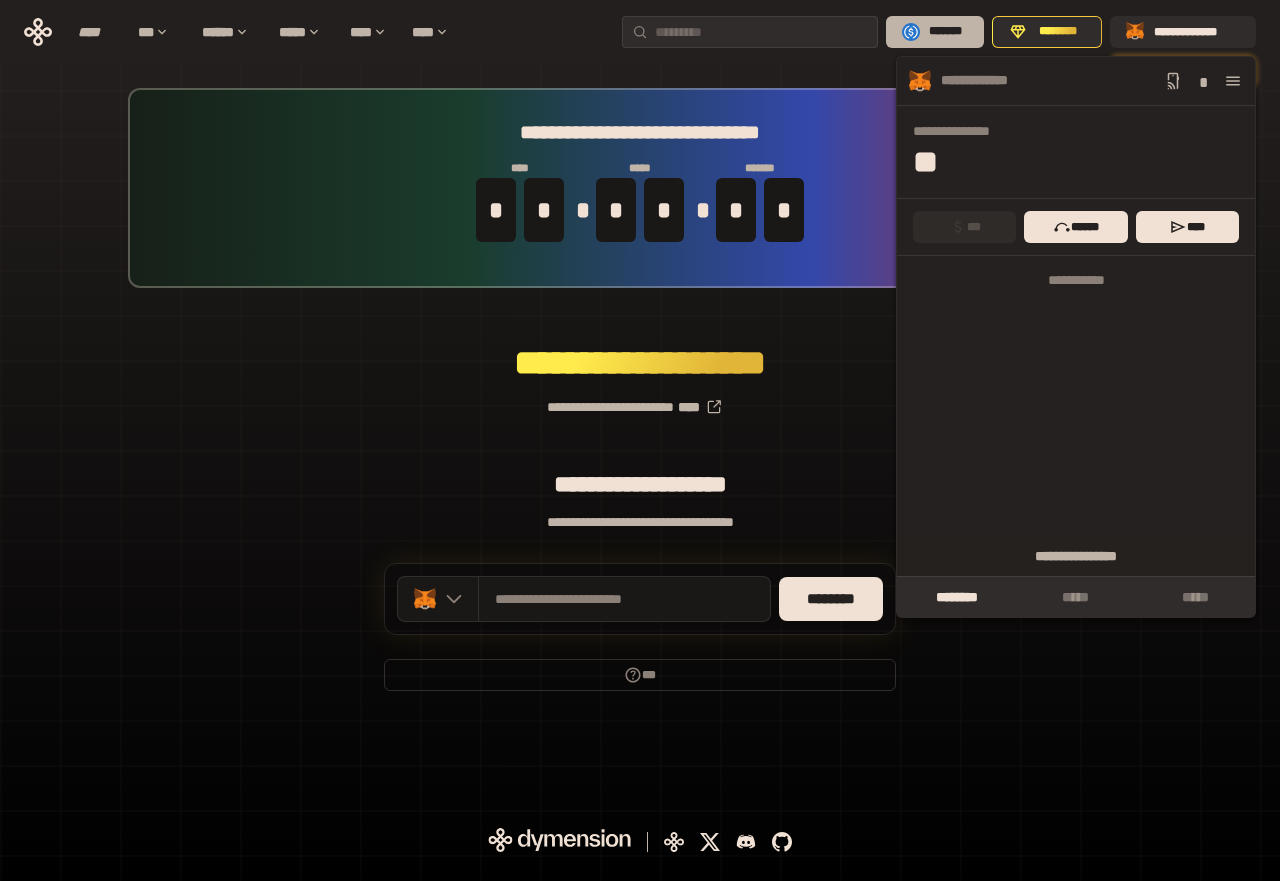 click on "*******" at bounding box center [946, 32] 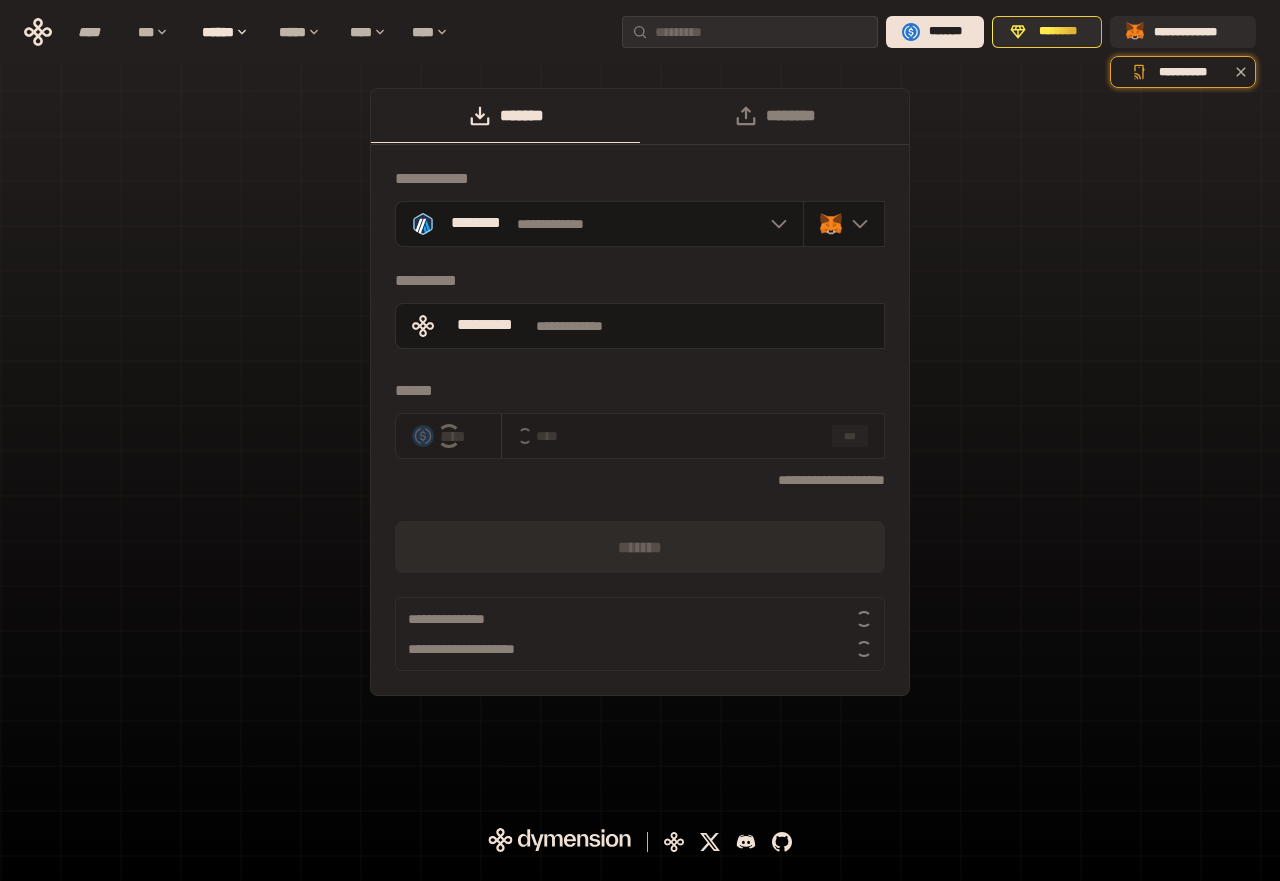 click on "**********" at bounding box center [640, 402] 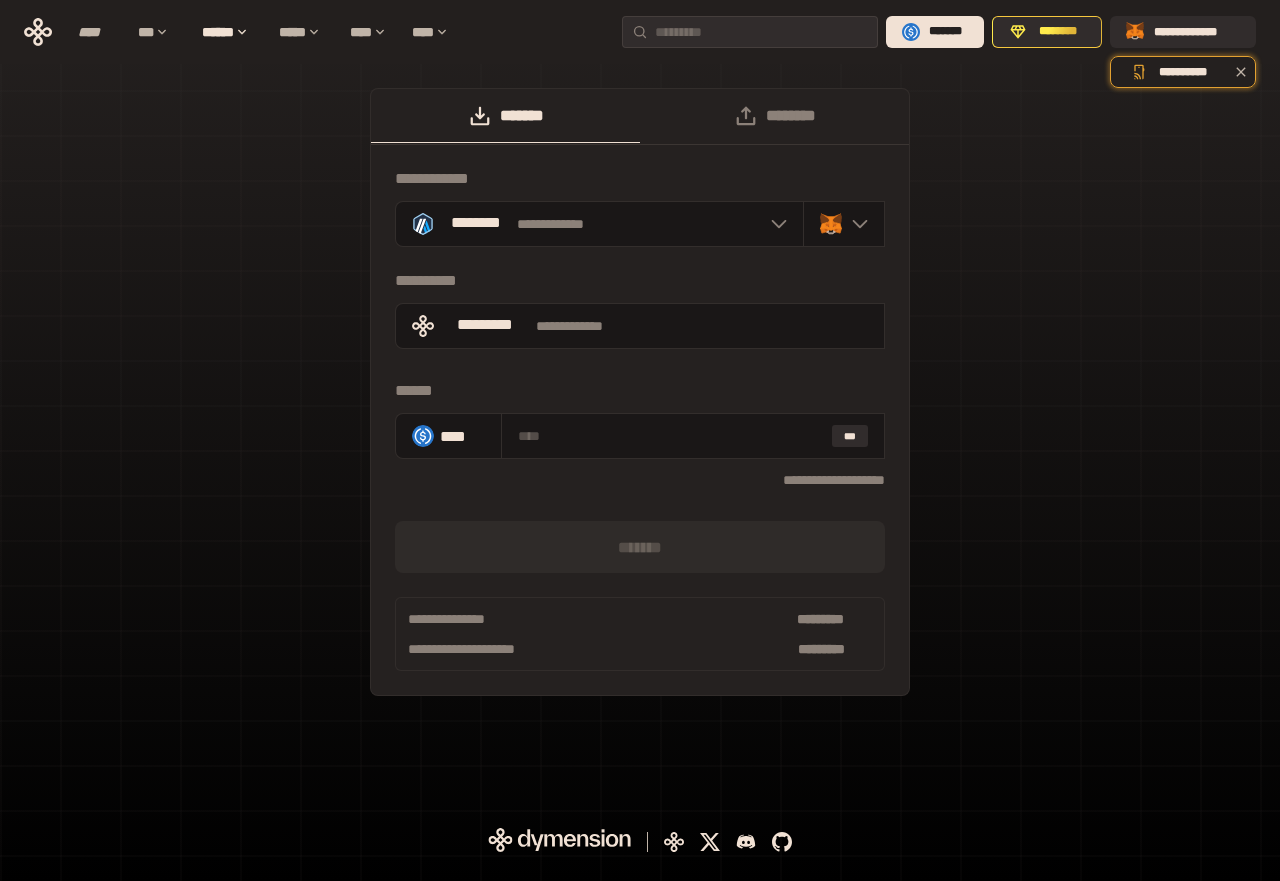 click on "**********" at bounding box center [640, 402] 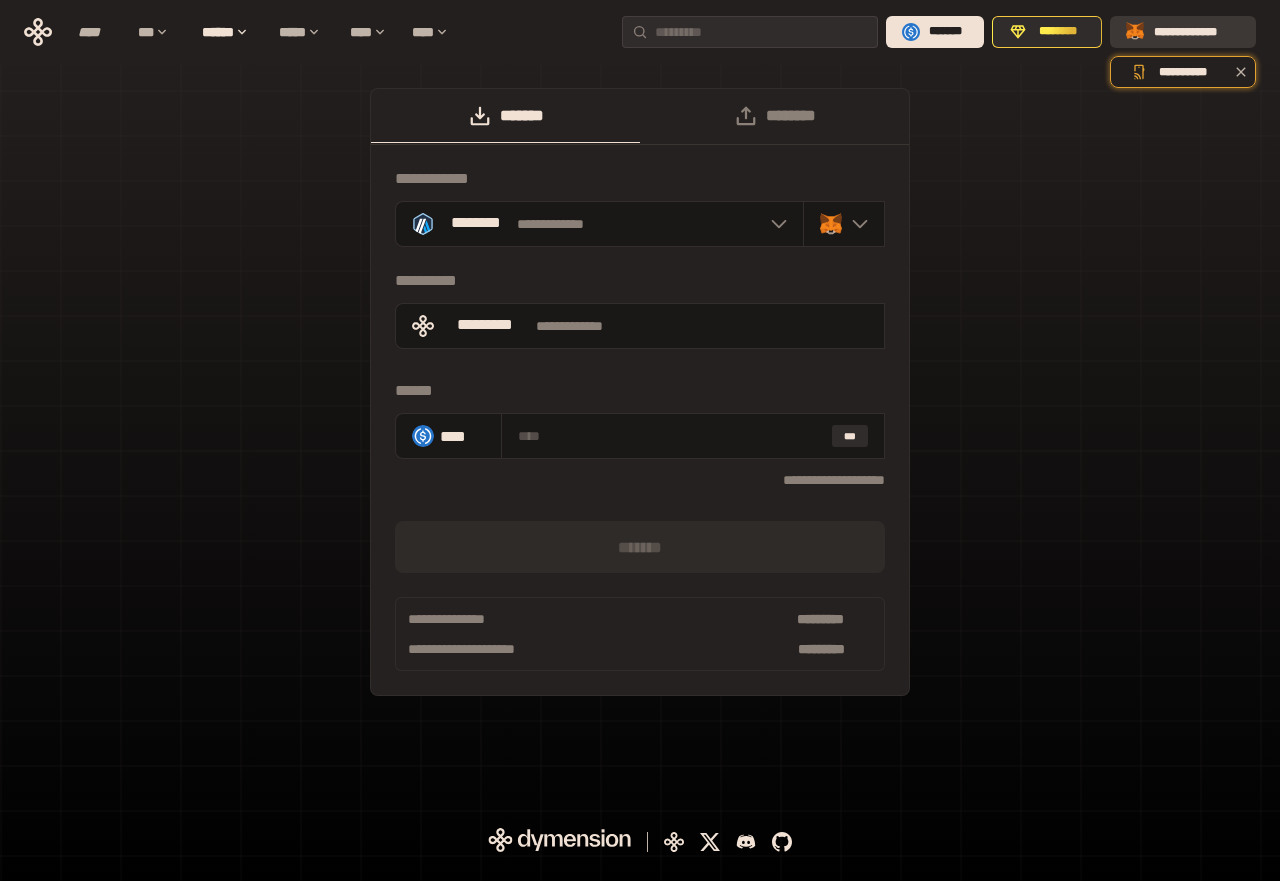 click on "**********" at bounding box center [1197, 32] 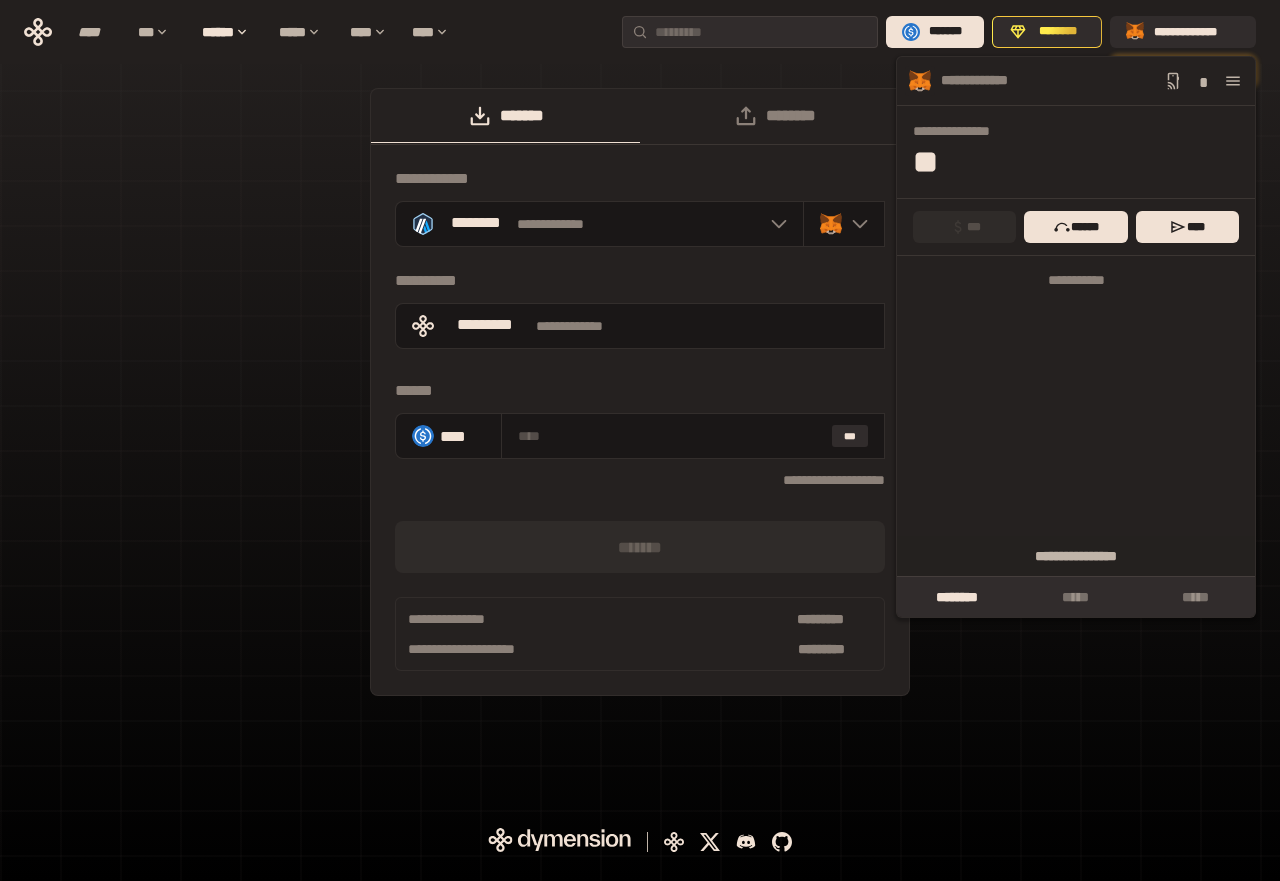 click on "**********" at bounding box center (640, 402) 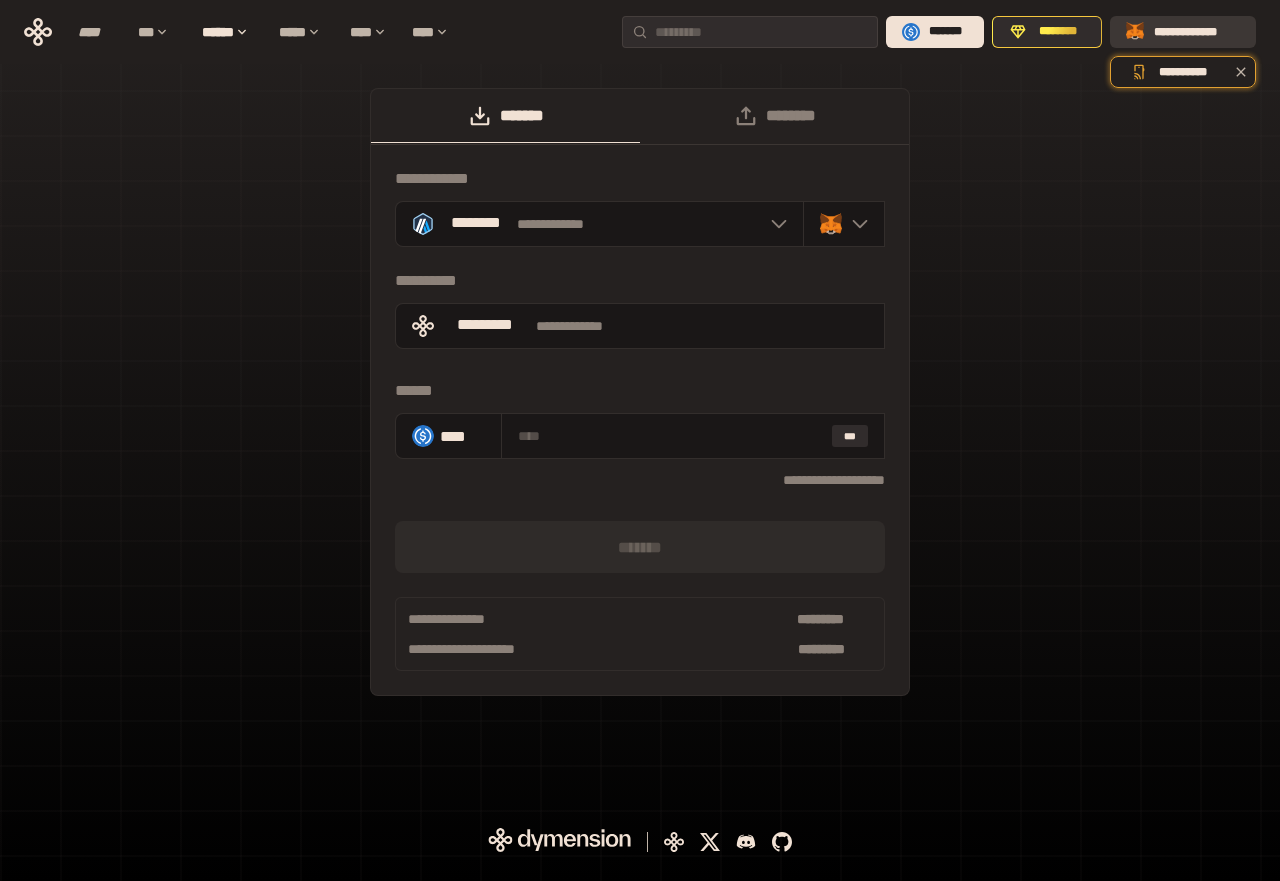 click on "**********" at bounding box center (1183, 32) 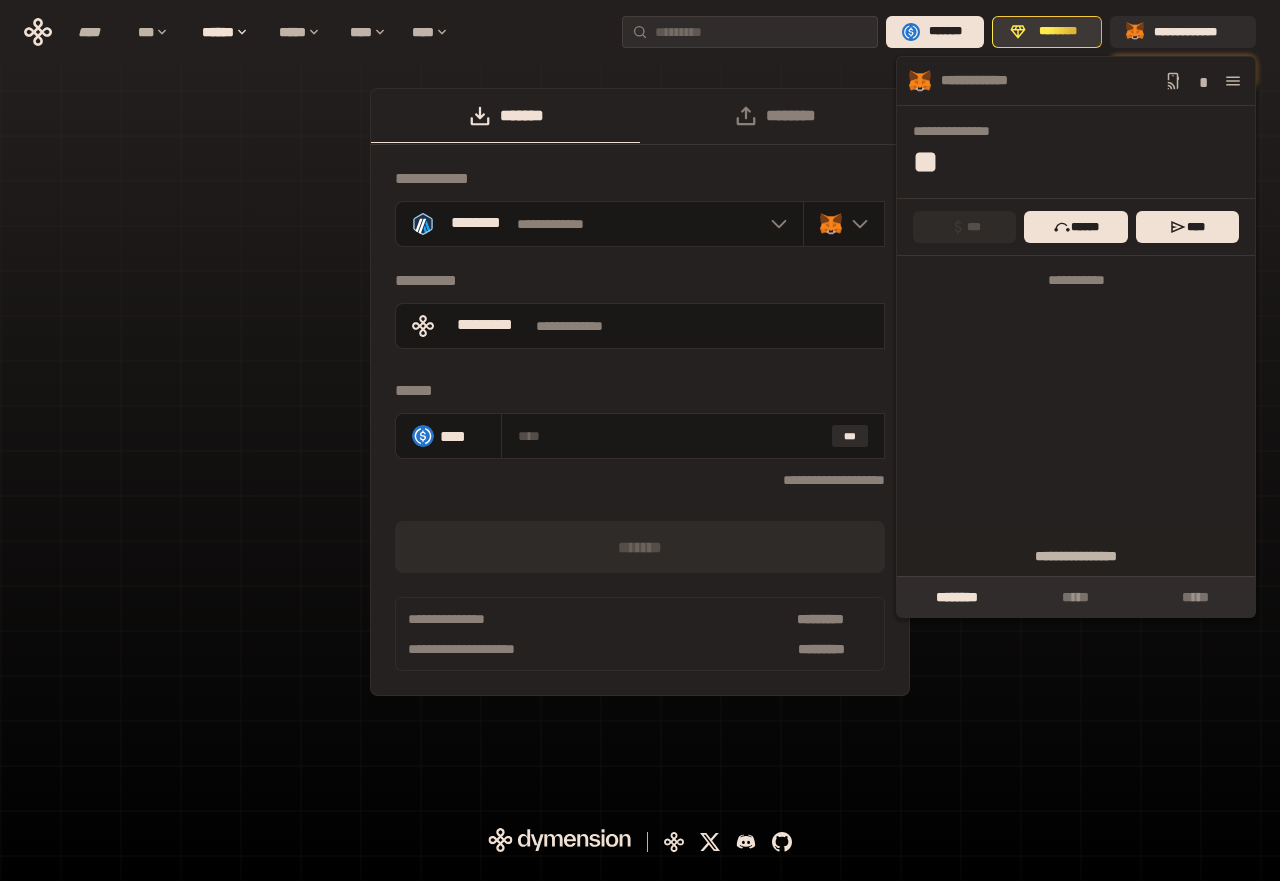 click on "********" at bounding box center [1047, 32] 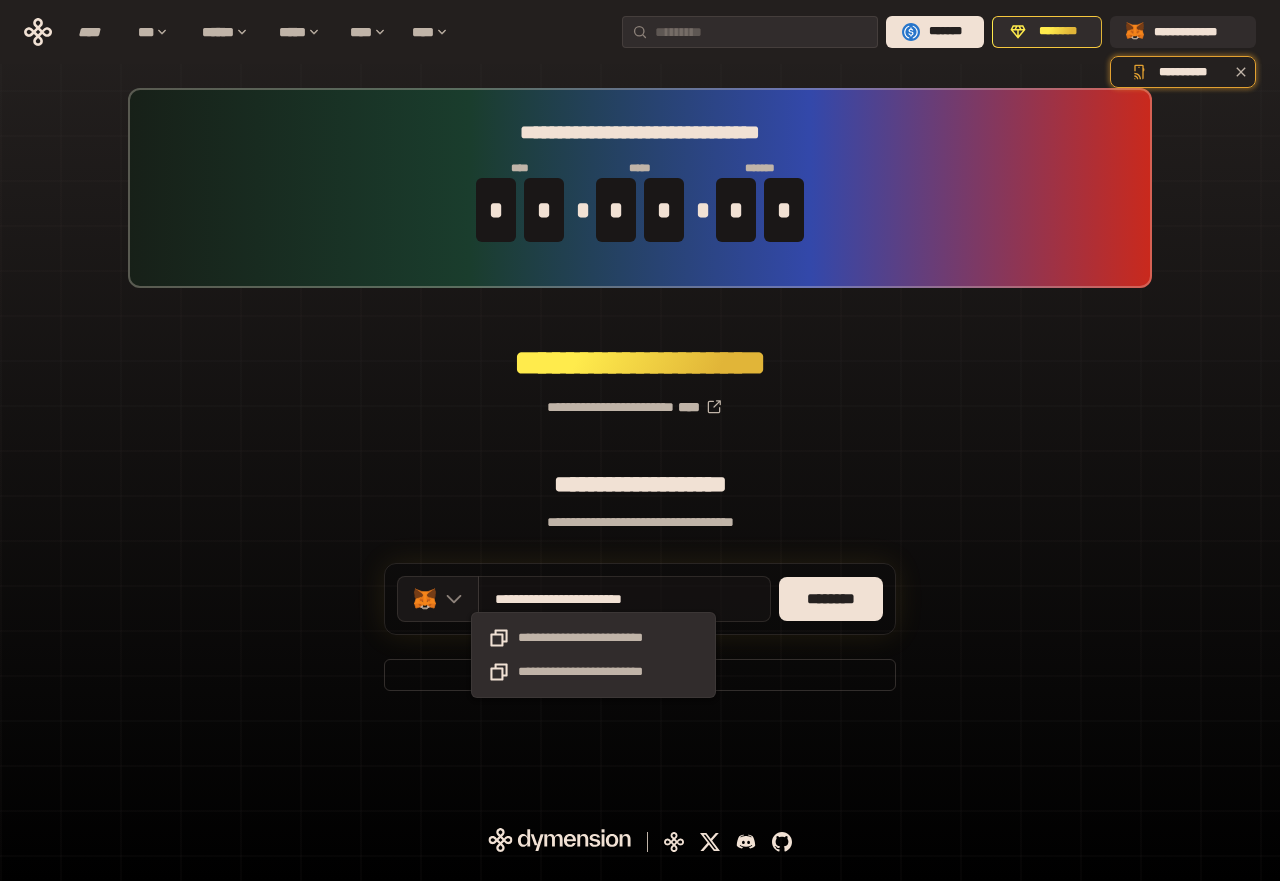 drag, startPoint x: 696, startPoint y: 596, endPoint x: 528, endPoint y: 597, distance: 168.00298 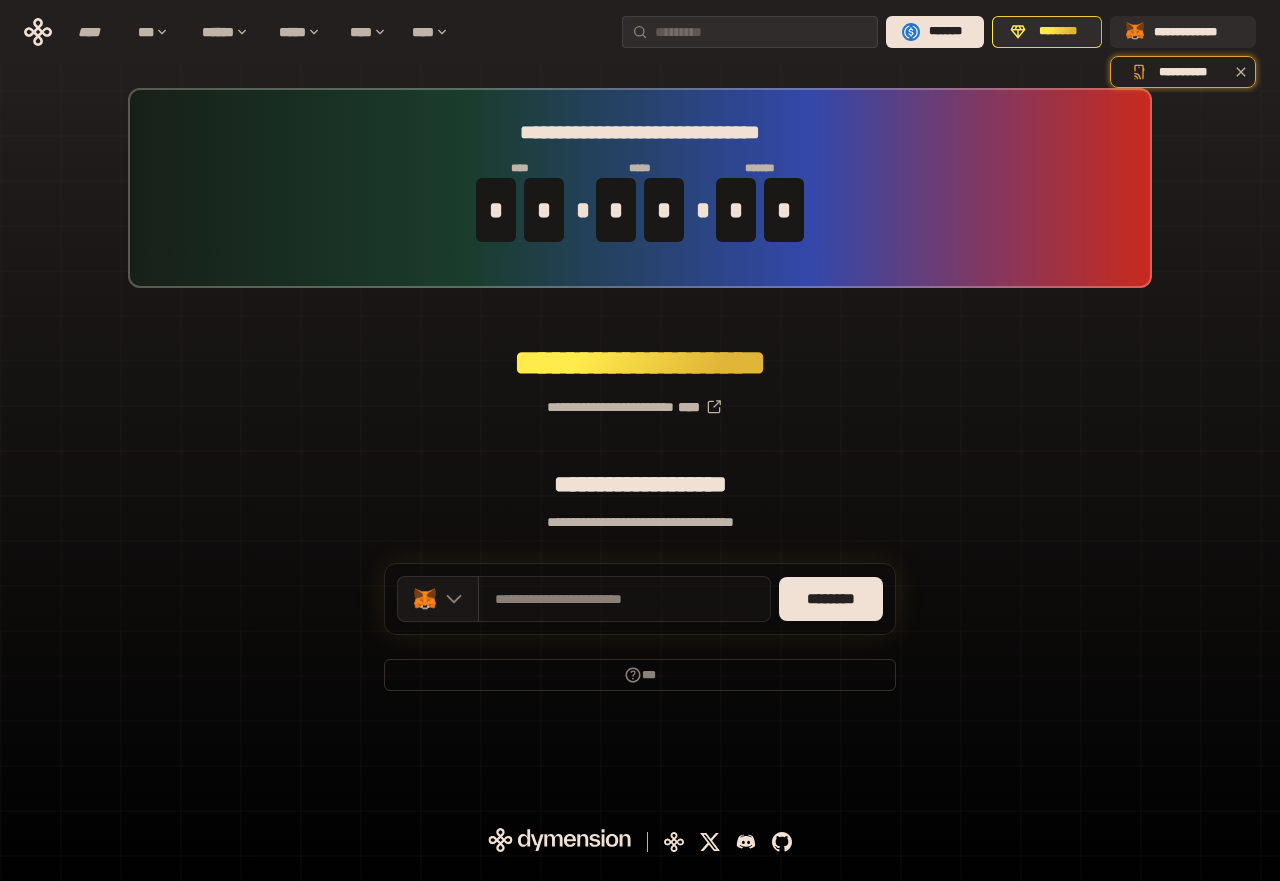 click on "**********" at bounding box center [624, 599] 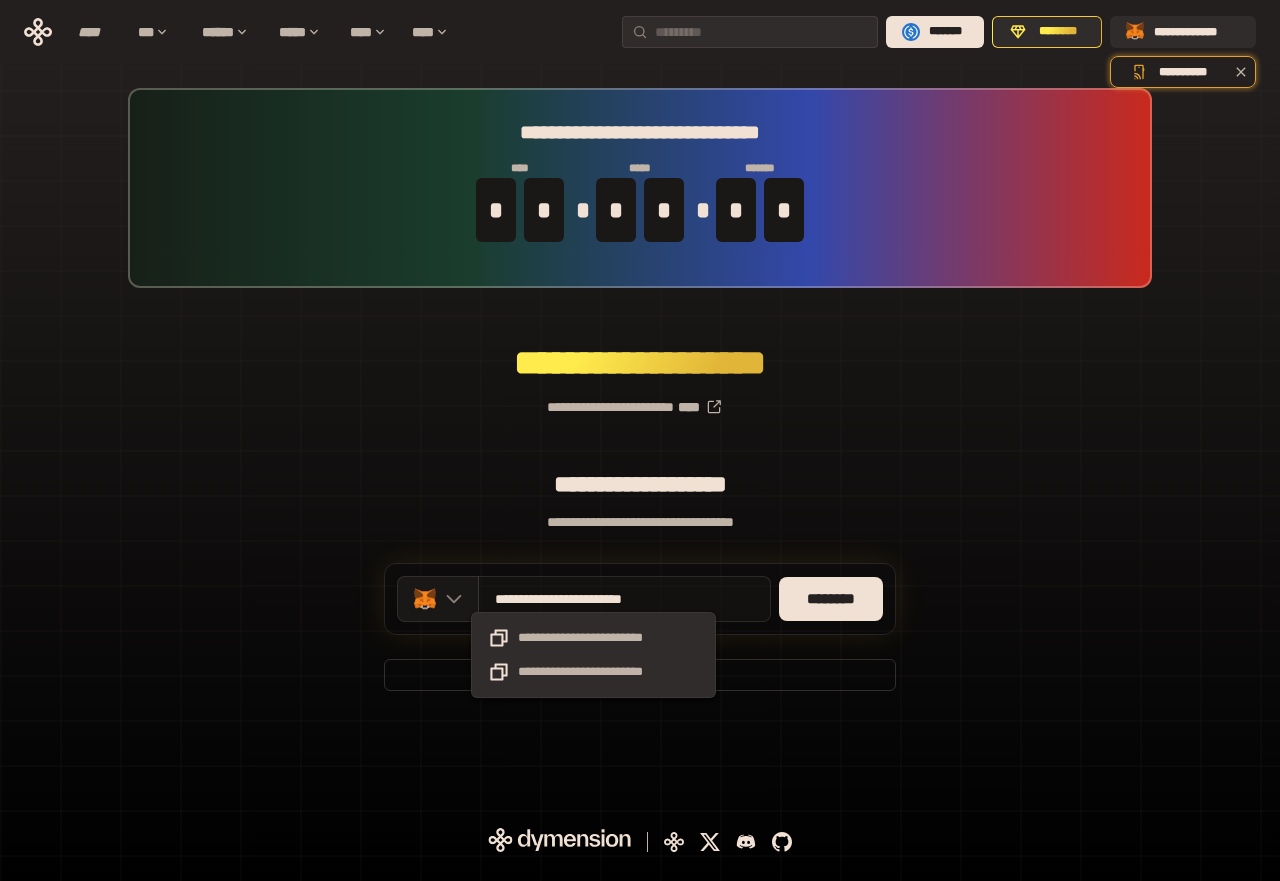 drag, startPoint x: 710, startPoint y: 603, endPoint x: 495, endPoint y: 608, distance: 215.05814 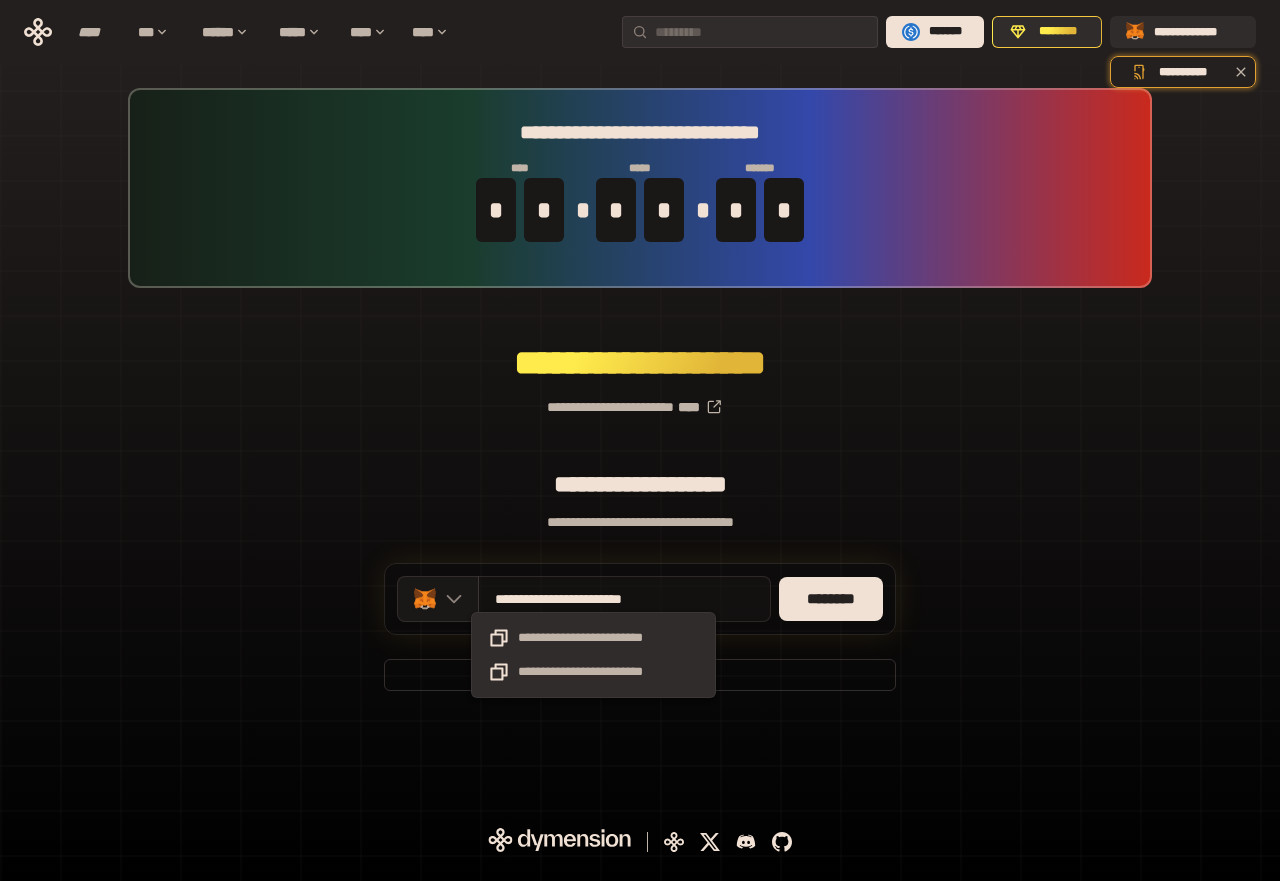 click on "**********" at bounding box center (624, 599) 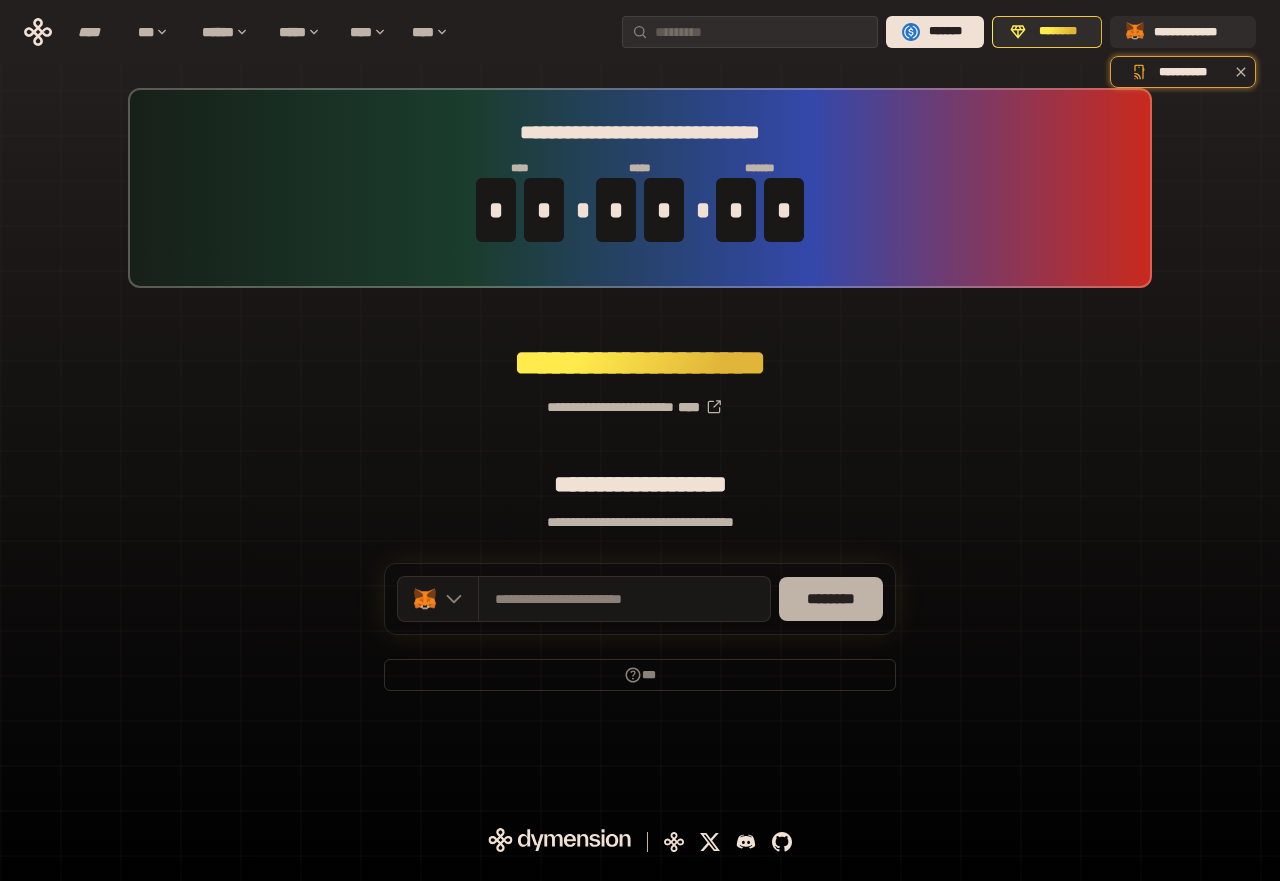 click on "********" at bounding box center (831, 599) 